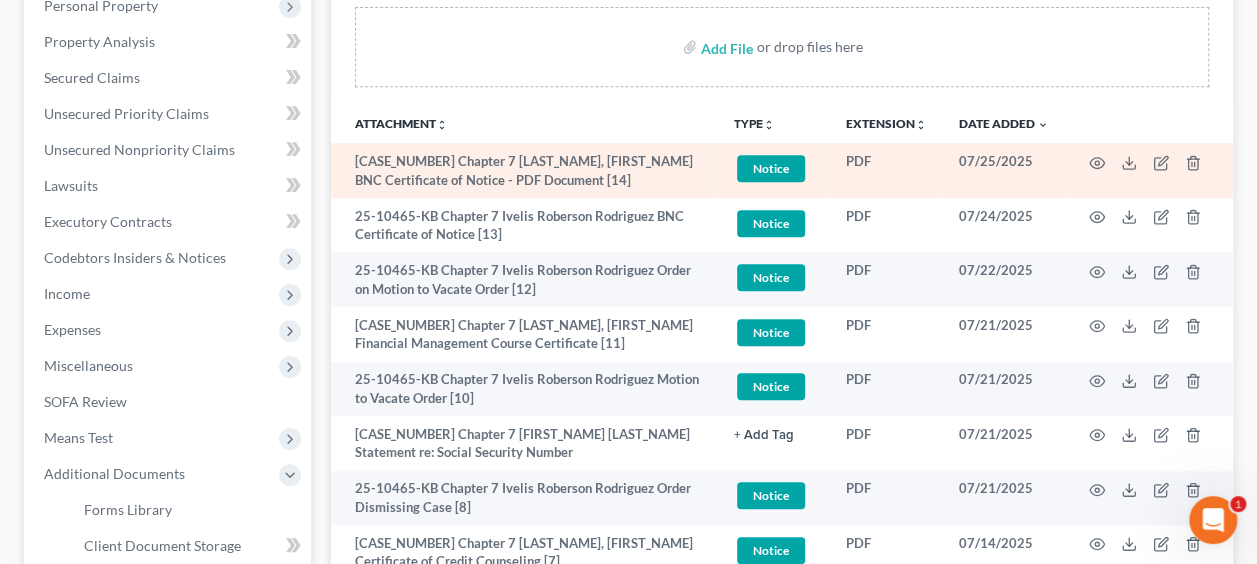 scroll, scrollTop: 0, scrollLeft: 0, axis: both 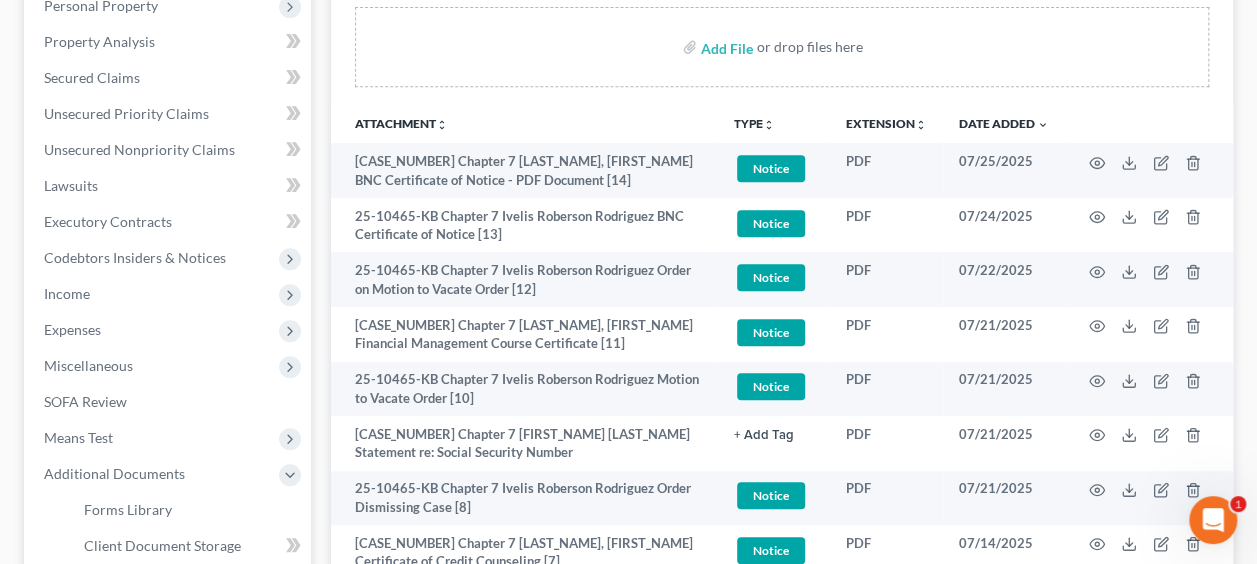 drag, startPoint x: 1066, startPoint y: 22, endPoint x: 866, endPoint y: 87, distance: 210.29741 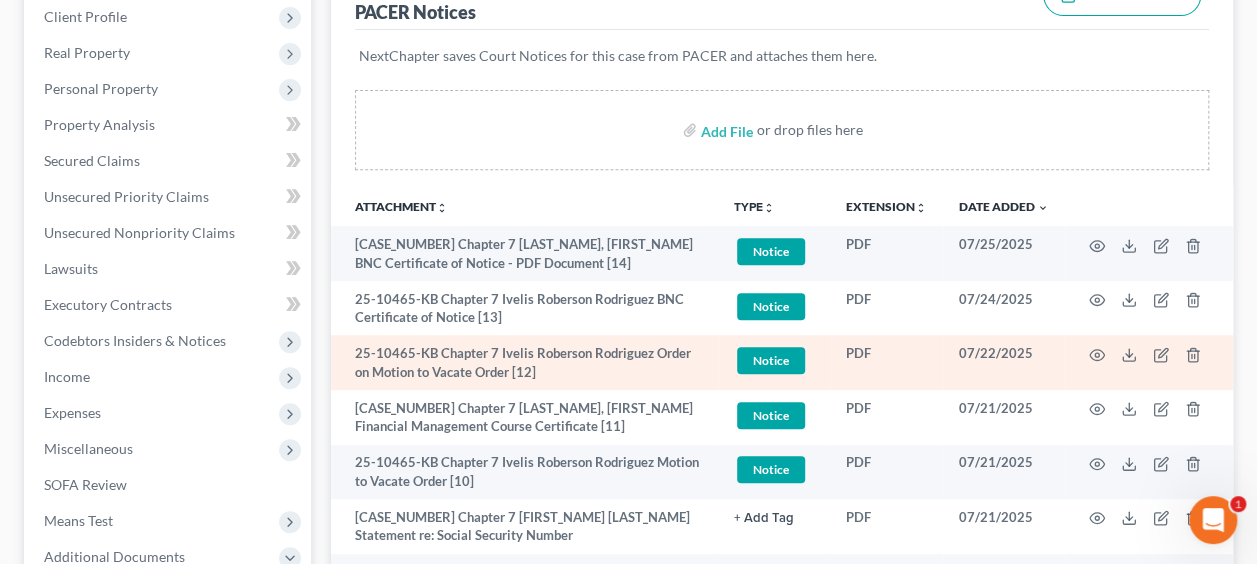 scroll, scrollTop: 166, scrollLeft: 0, axis: vertical 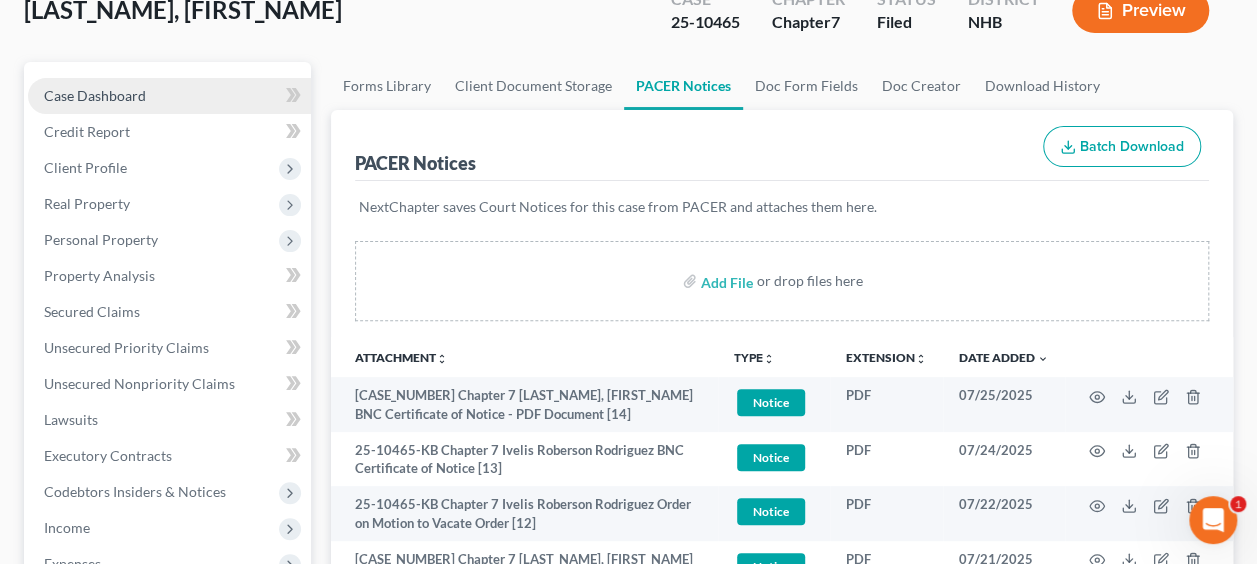click on "Case Dashboard" at bounding box center [95, 95] 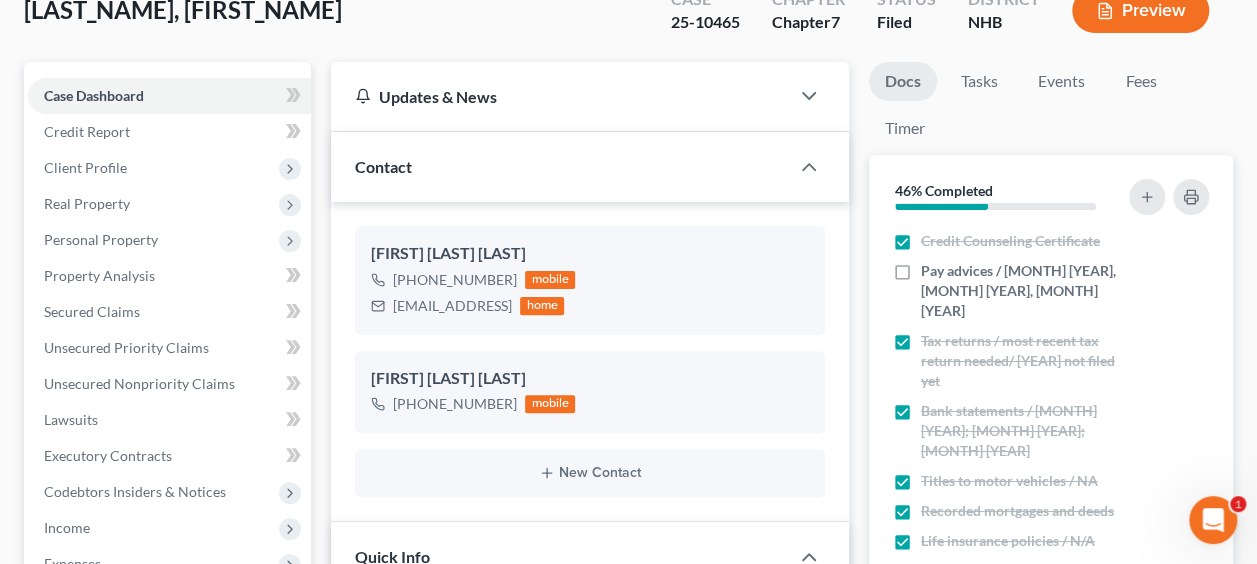 scroll, scrollTop: 0, scrollLeft: 0, axis: both 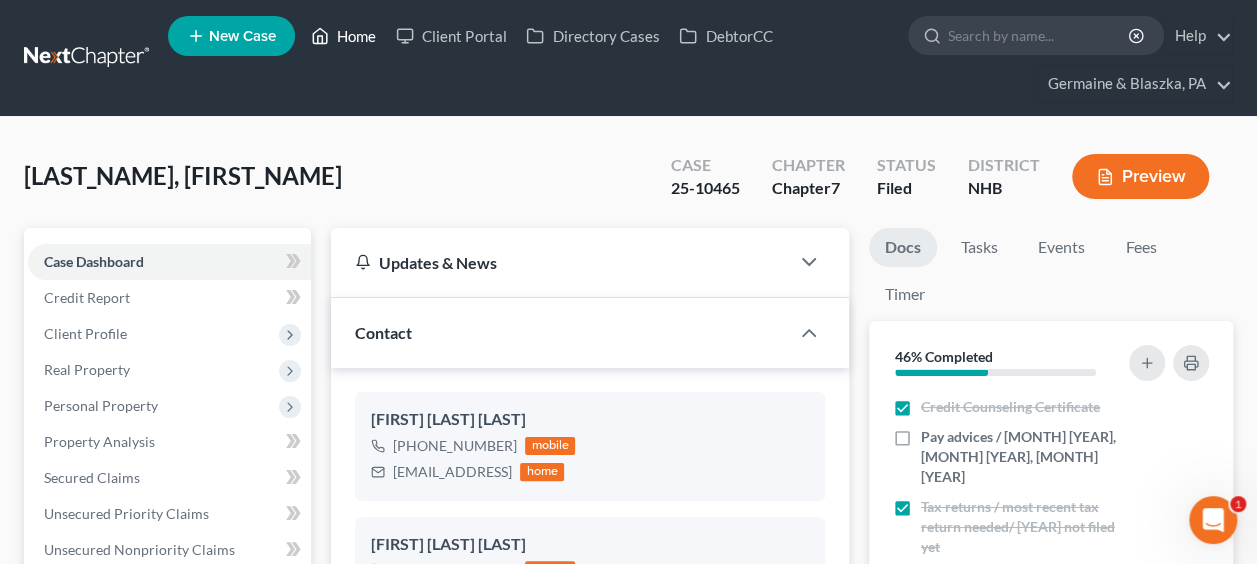 click on "Home" at bounding box center [343, 36] 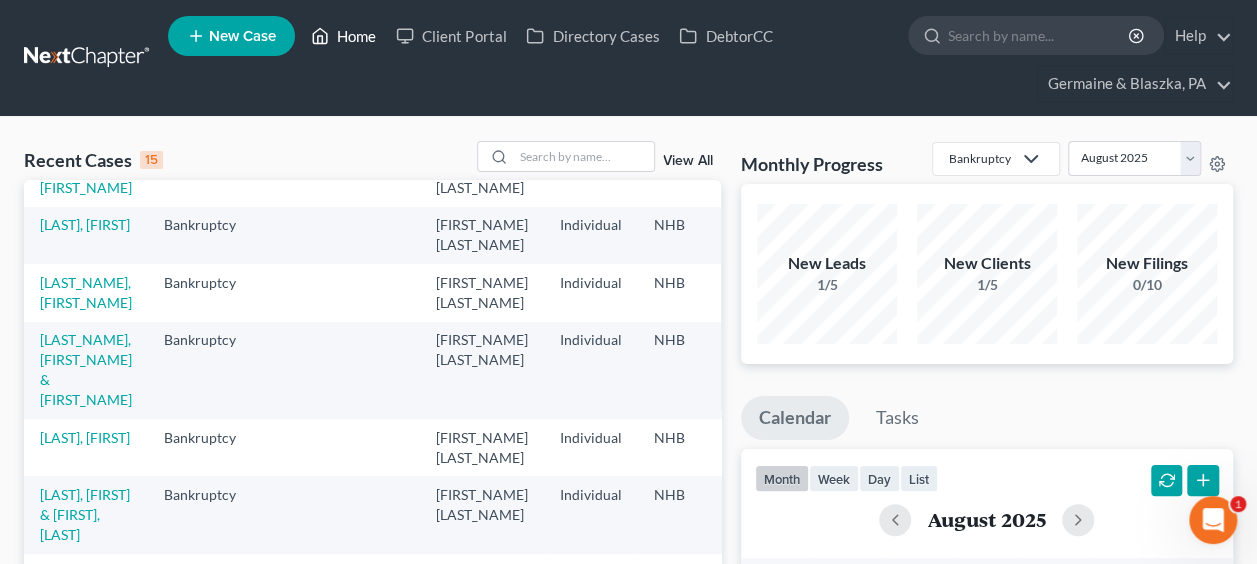 scroll, scrollTop: 552, scrollLeft: 0, axis: vertical 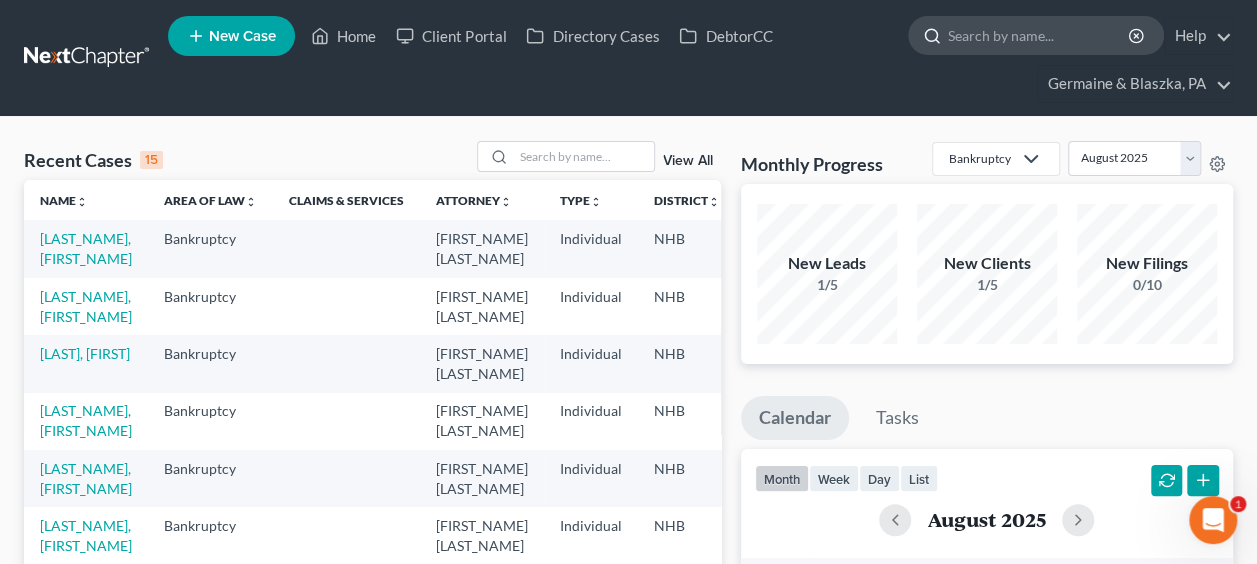 click at bounding box center (1039, 35) 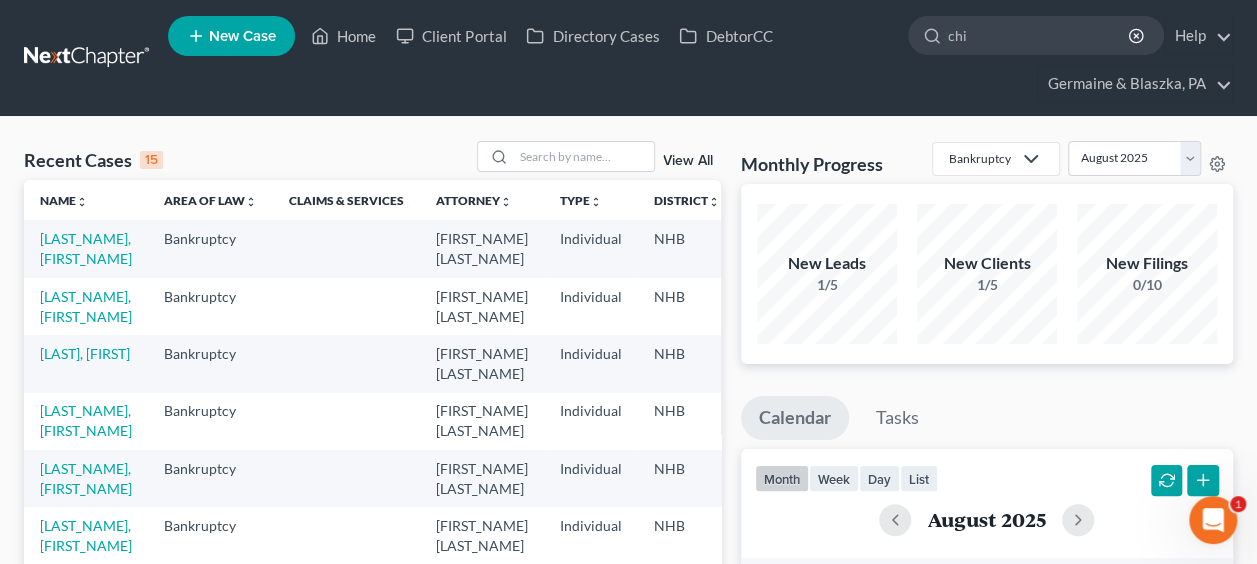 type on "chis" 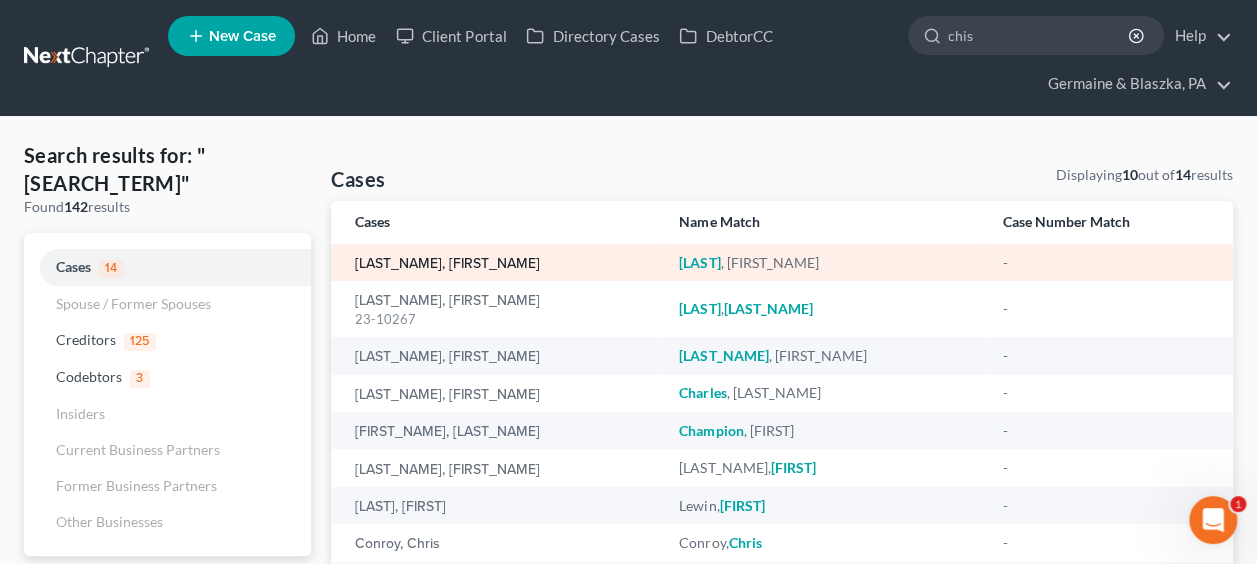 click on "[LAST_NAME], [FIRST_NAME]" at bounding box center (447, 264) 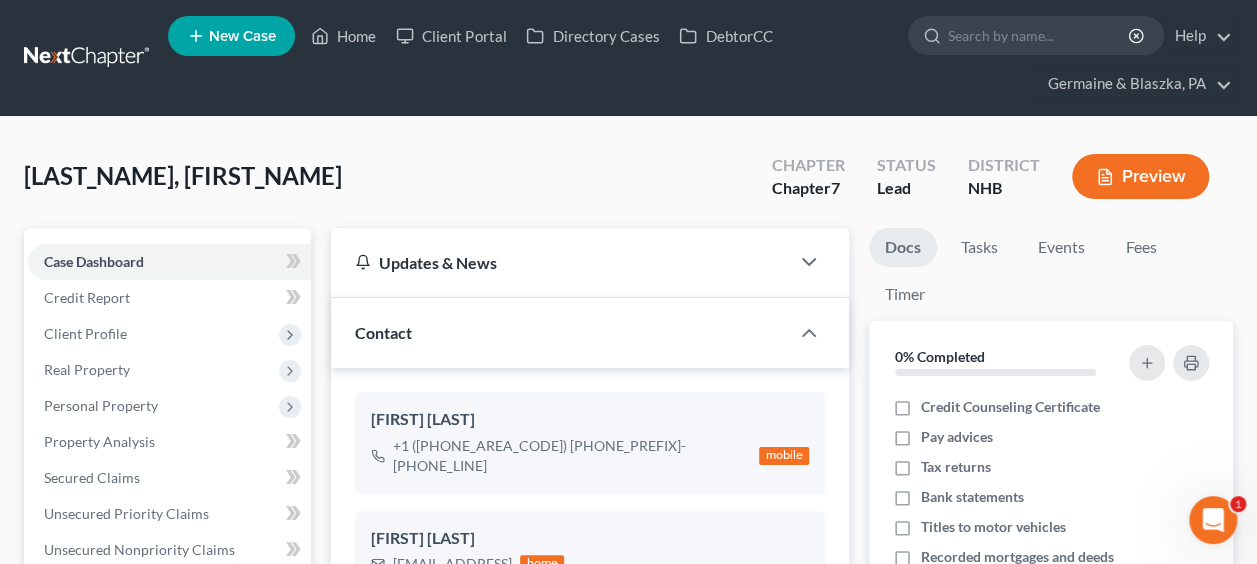 scroll, scrollTop: 1322, scrollLeft: 0, axis: vertical 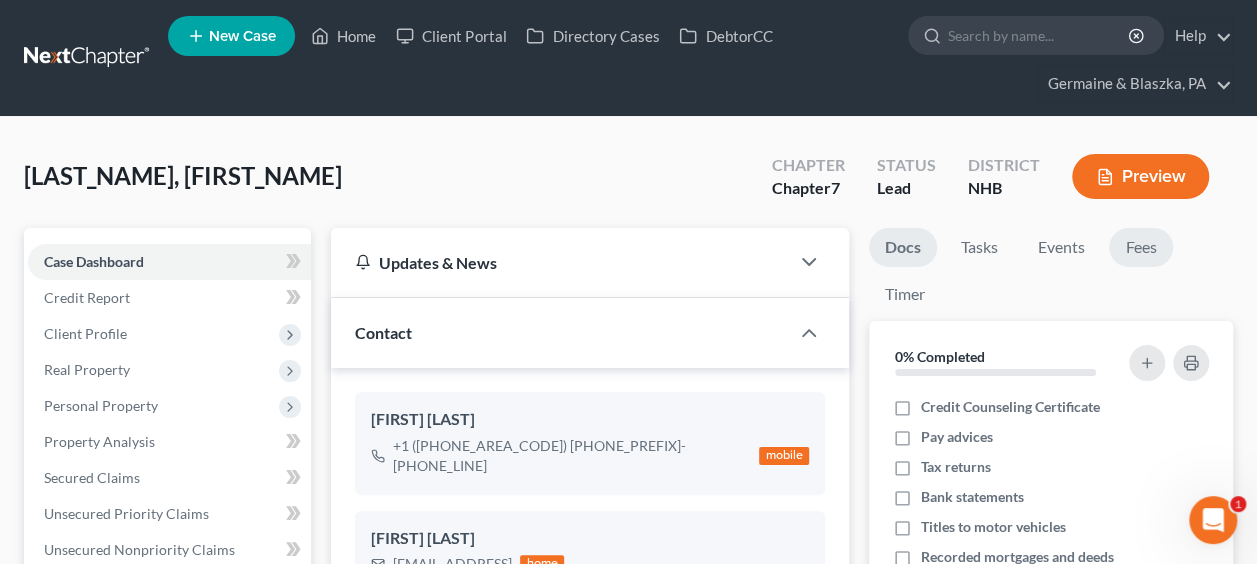 click on "Fees" at bounding box center [1141, 247] 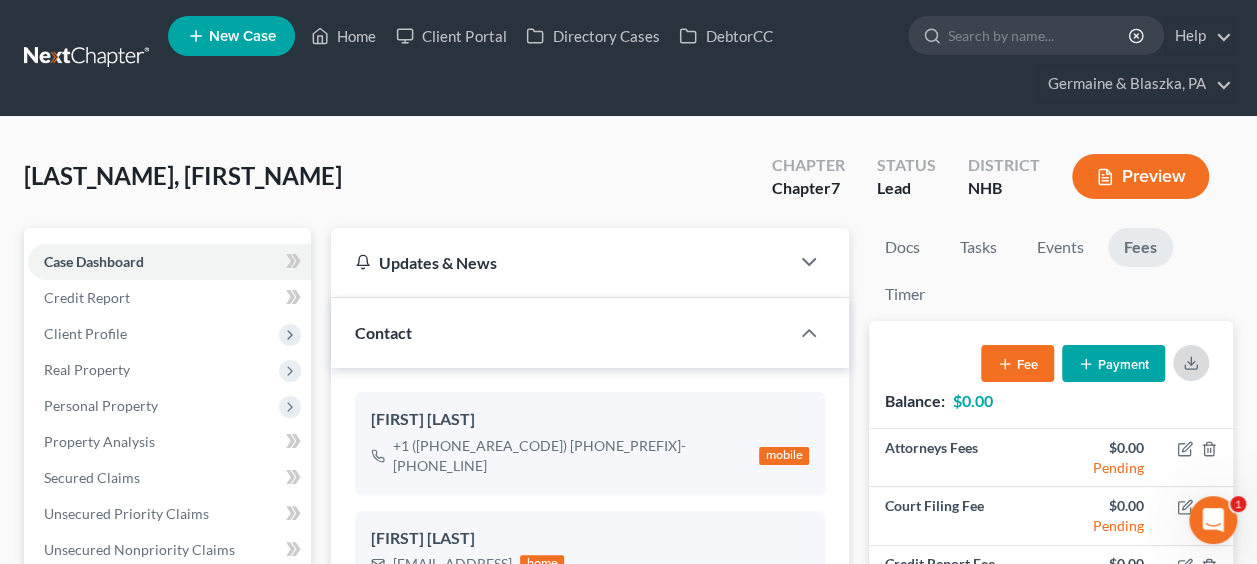 click 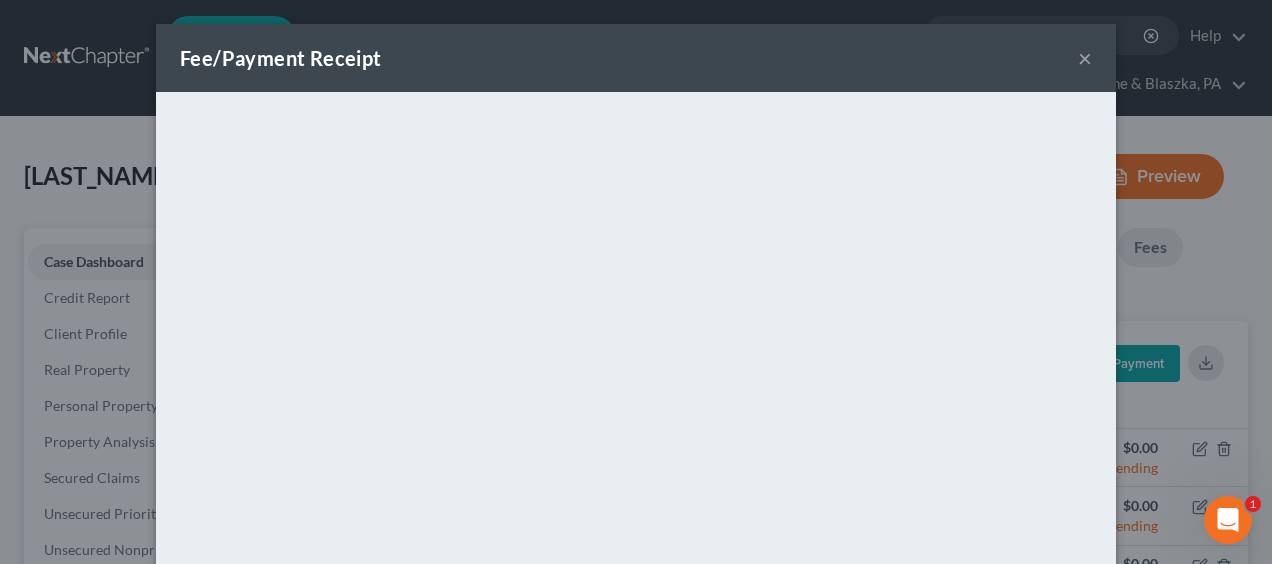 drag, startPoint x: 1075, startPoint y: 55, endPoint x: 1102, endPoint y: 90, distance: 44.20407 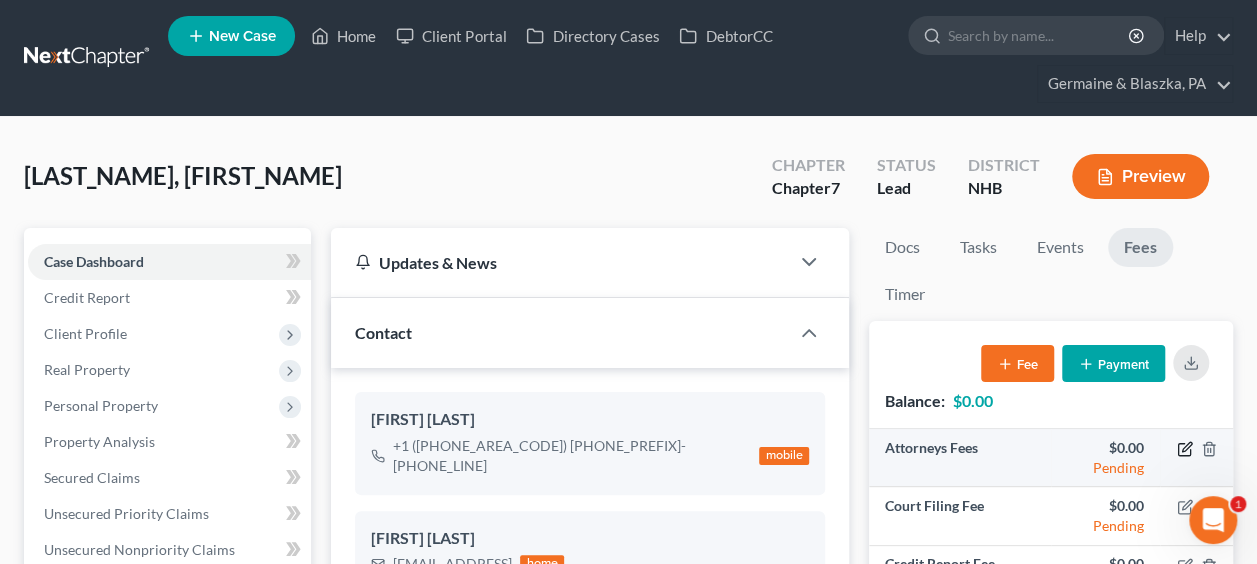 click 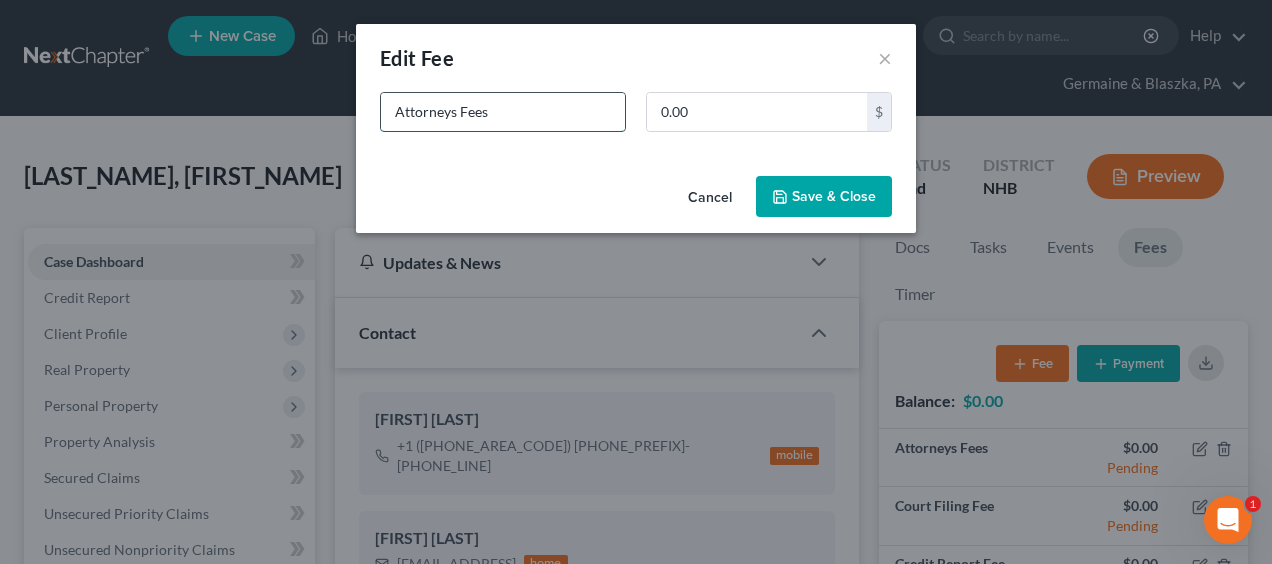 click on "Attorneys Fees" at bounding box center (503, 112) 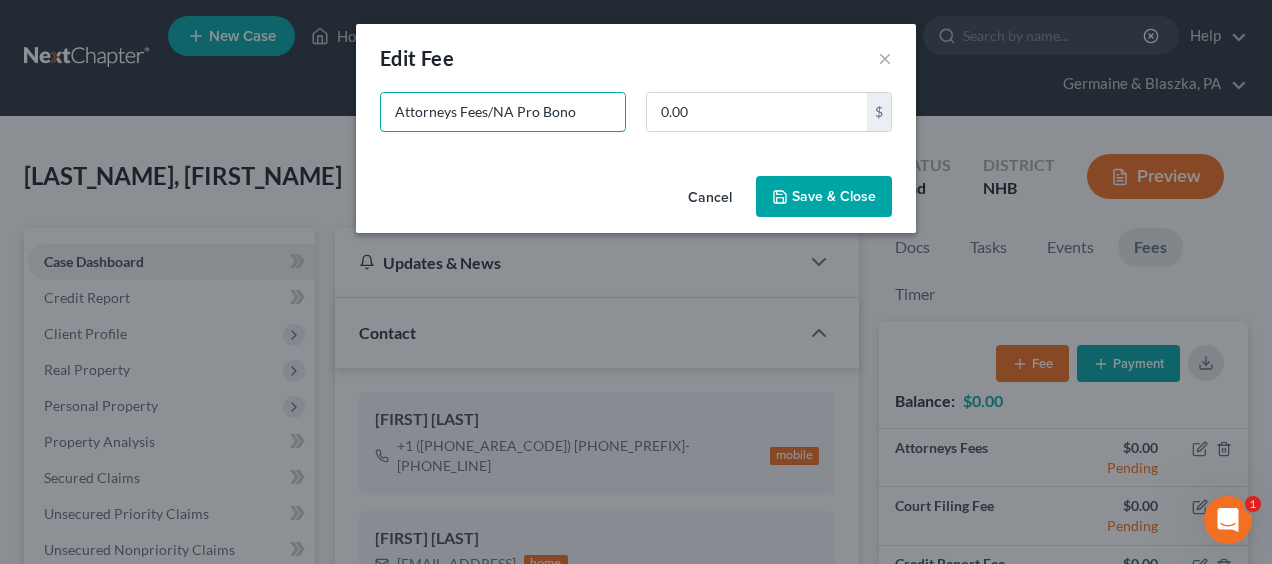 type on "Attorneys Fees/NA Pro Bono" 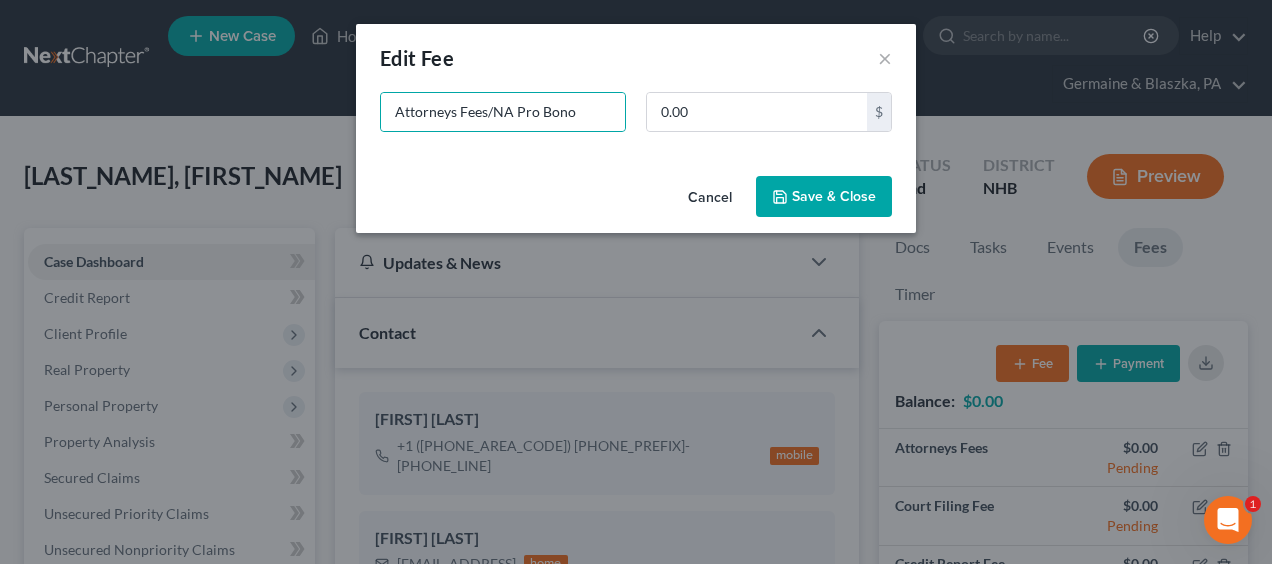 click on "Save & Close" at bounding box center (824, 197) 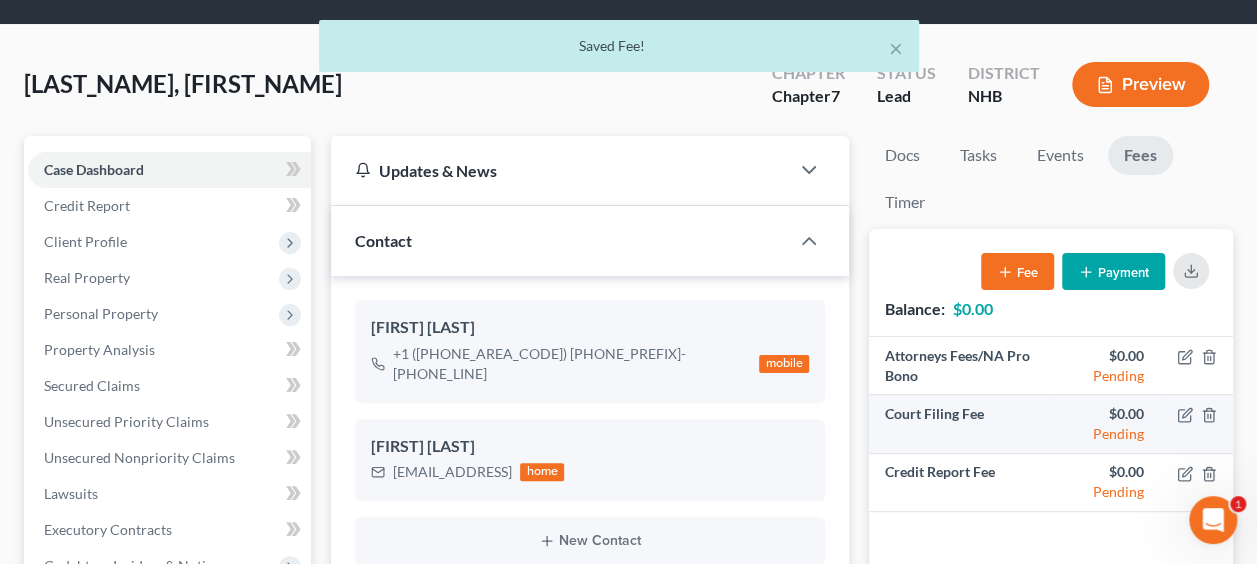 scroll, scrollTop: 100, scrollLeft: 0, axis: vertical 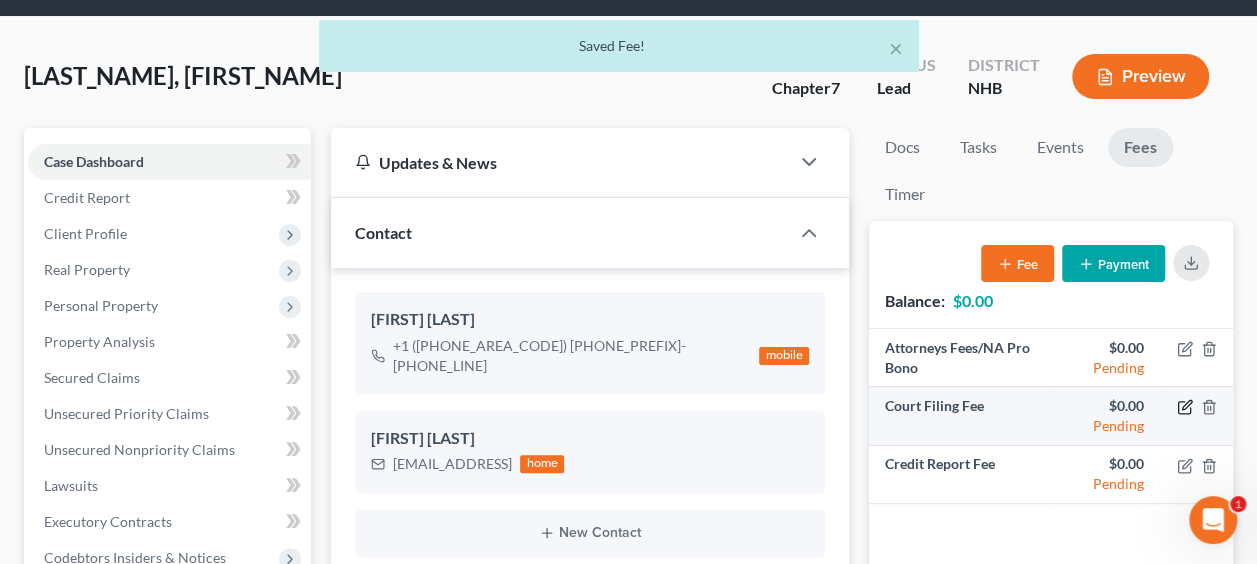 click 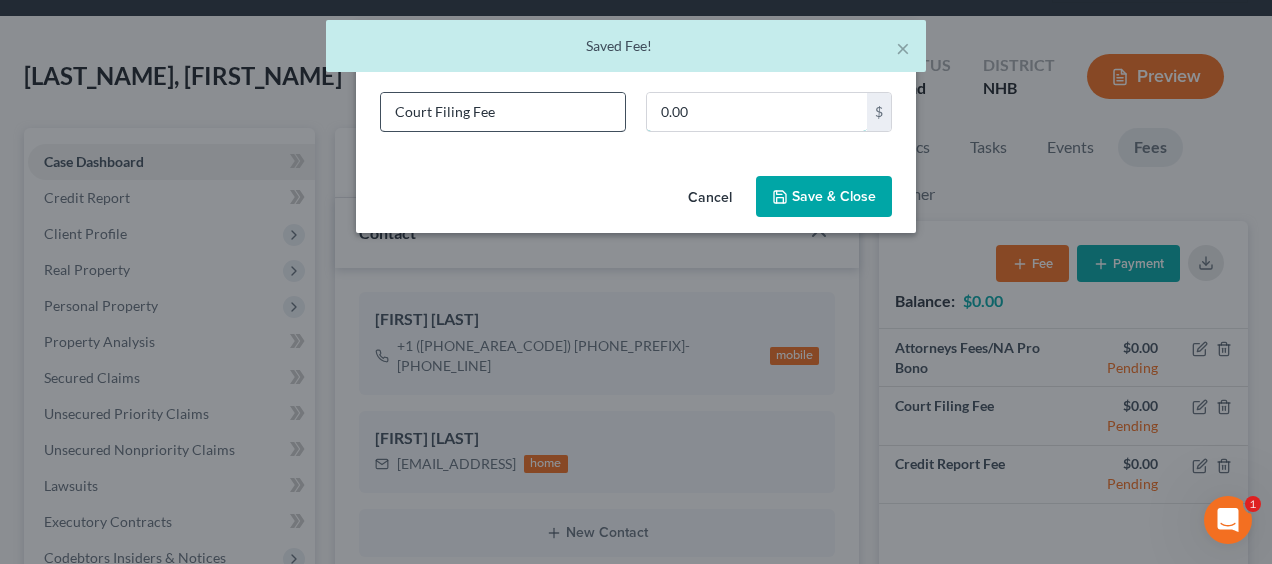 type 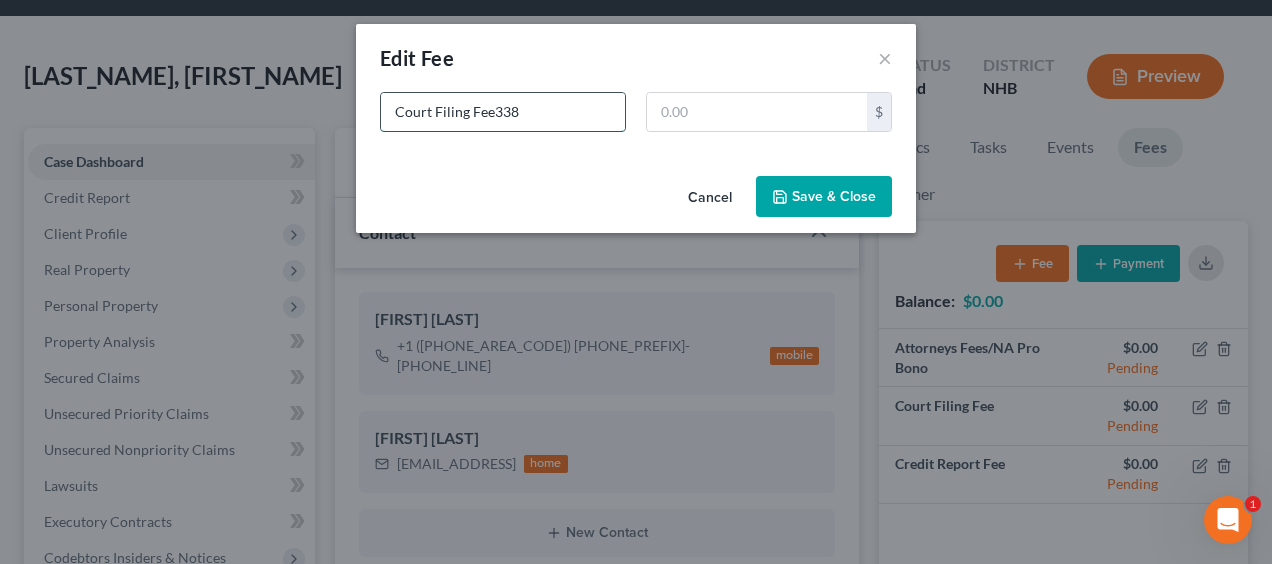 drag, startPoint x: 568, startPoint y: 96, endPoint x: 492, endPoint y: 110, distance: 77.27872 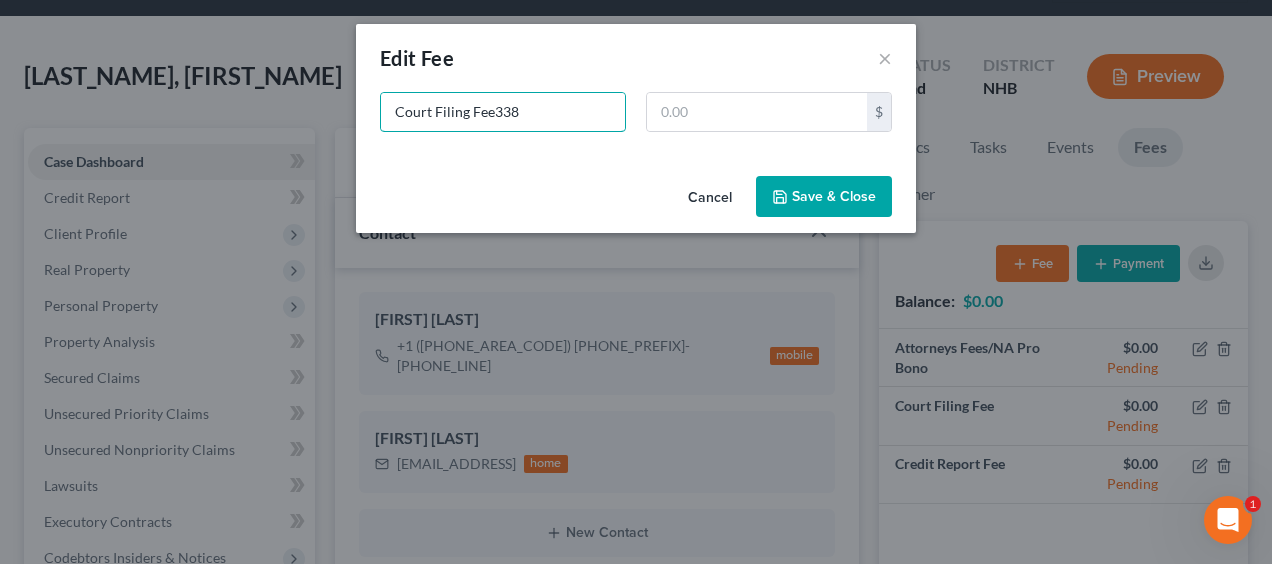 type on "Court Filing Fee" 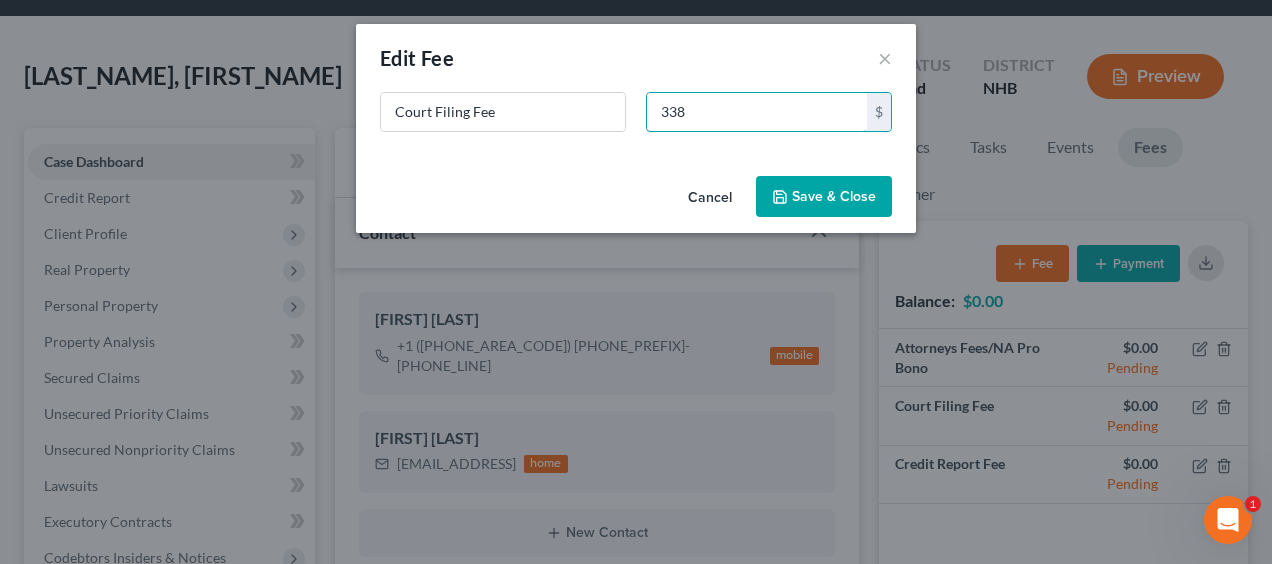 type on "338" 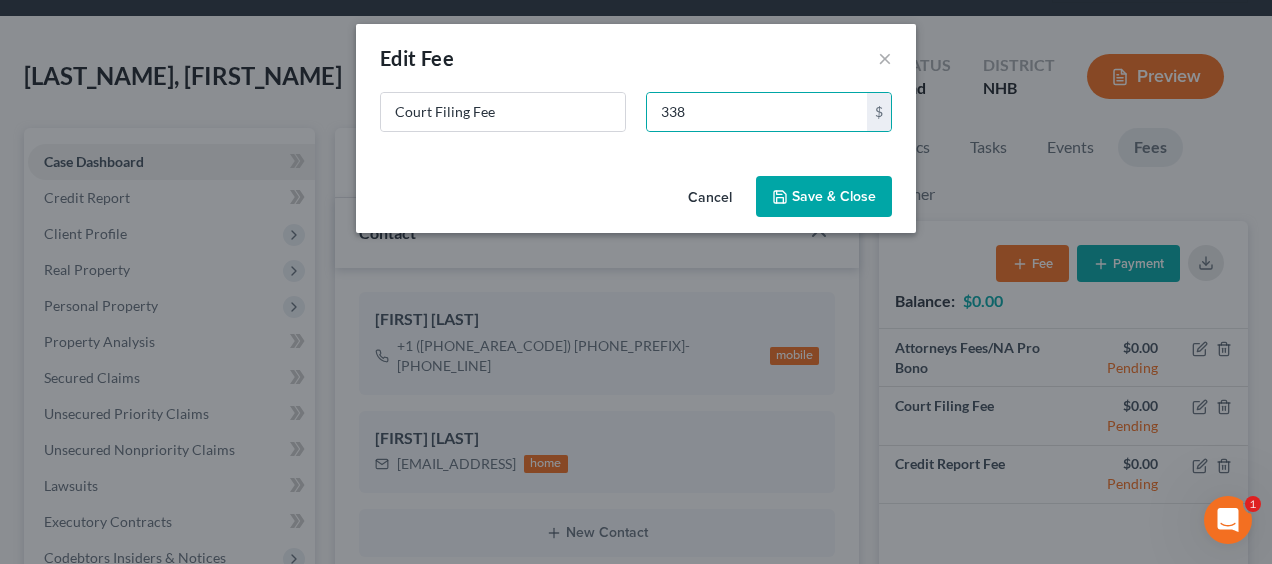 click on "Save & Close" at bounding box center [824, 197] 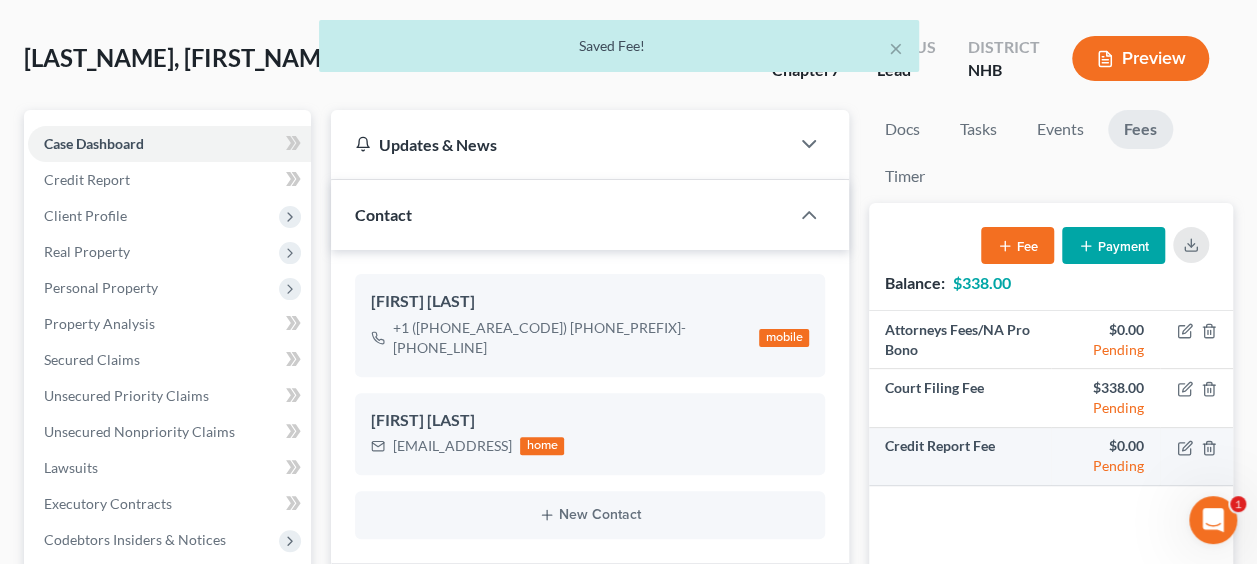 scroll, scrollTop: 133, scrollLeft: 0, axis: vertical 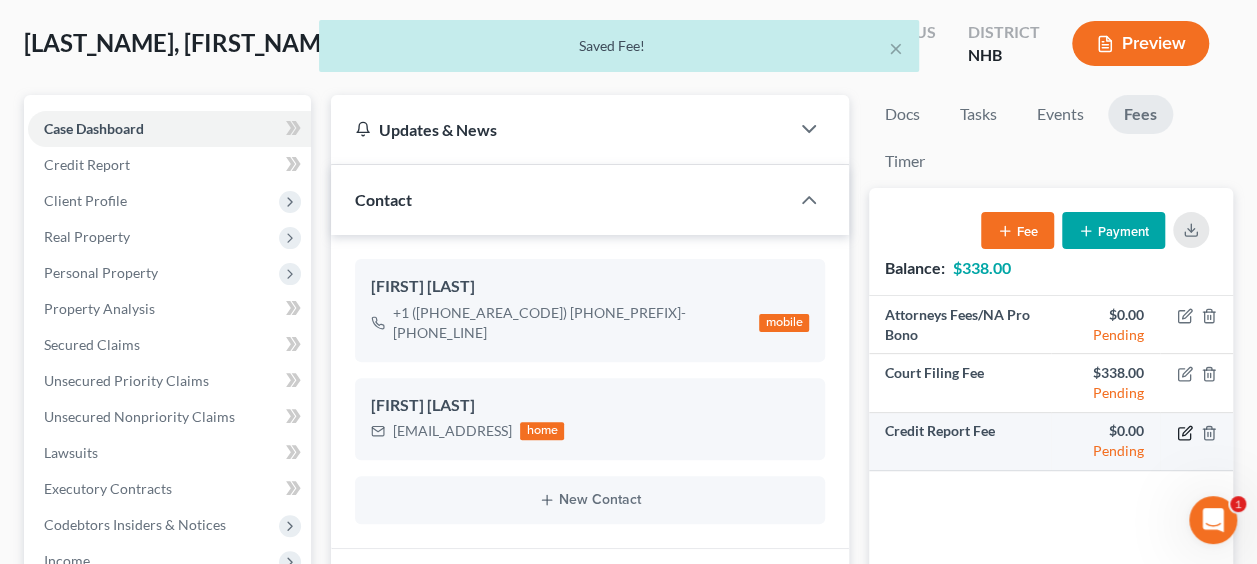 click 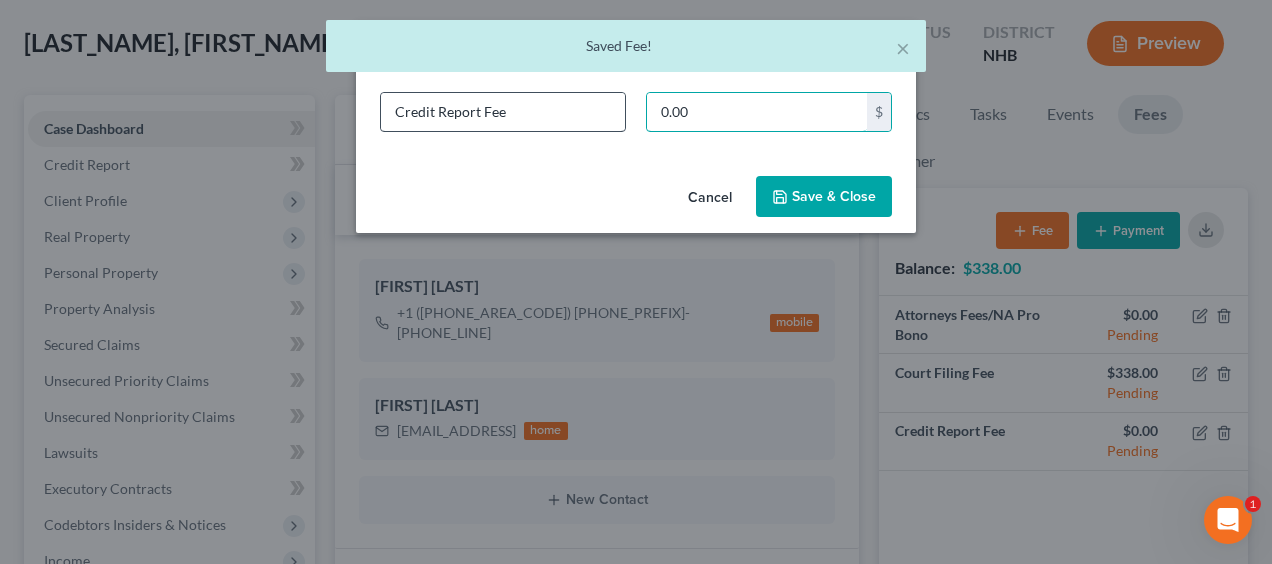type 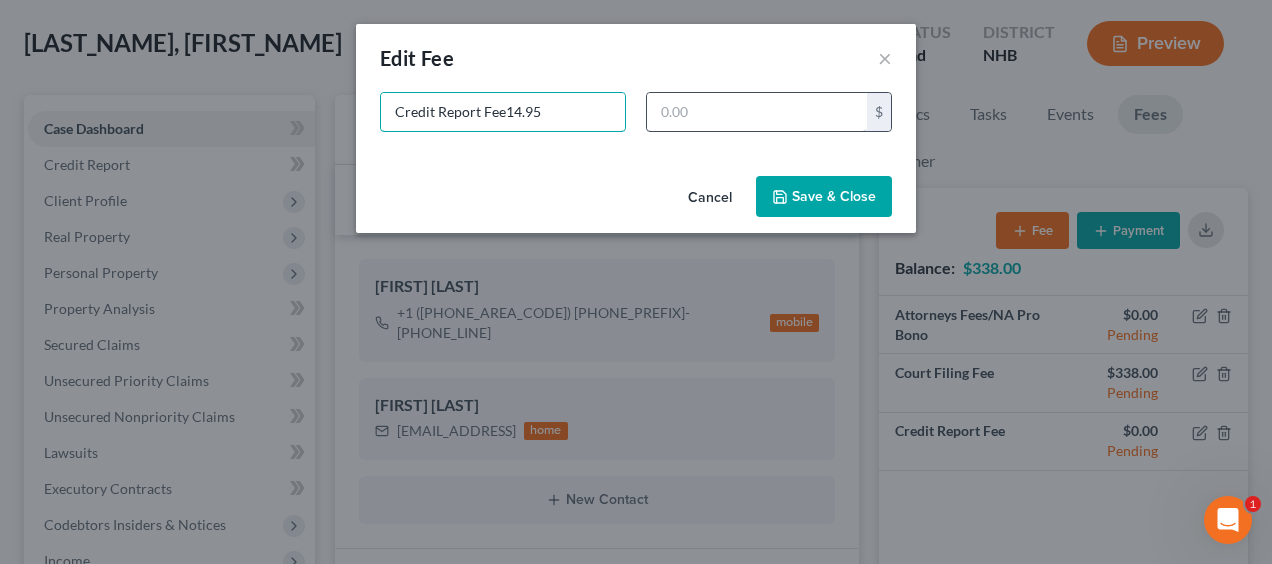 type on "Credit Report Fee14.95" 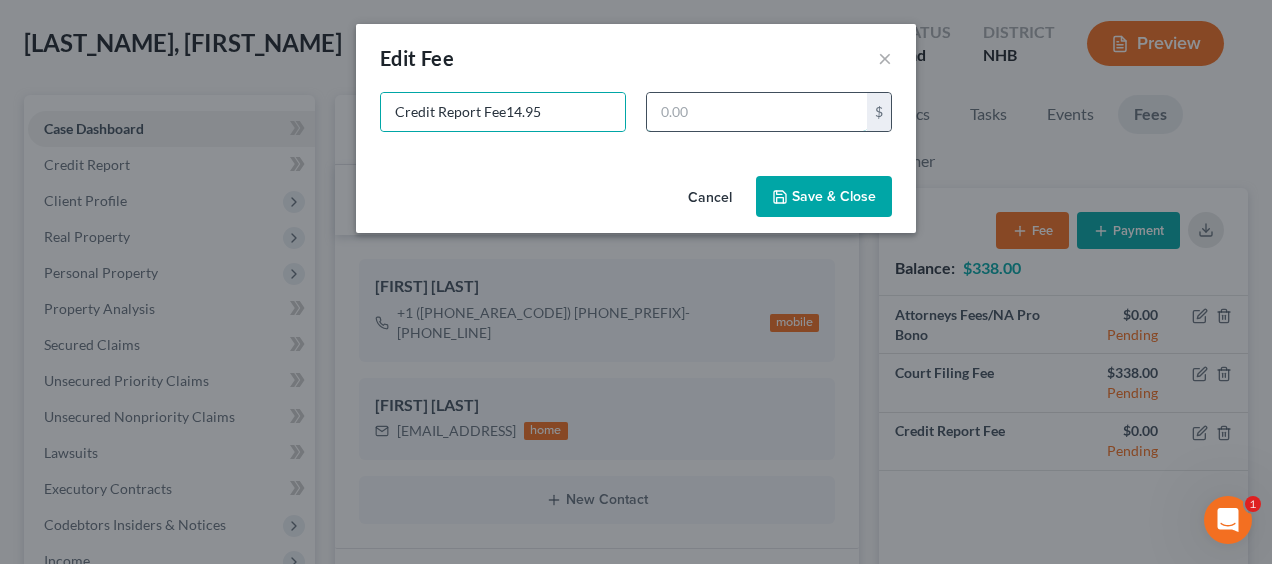 click at bounding box center (757, 112) 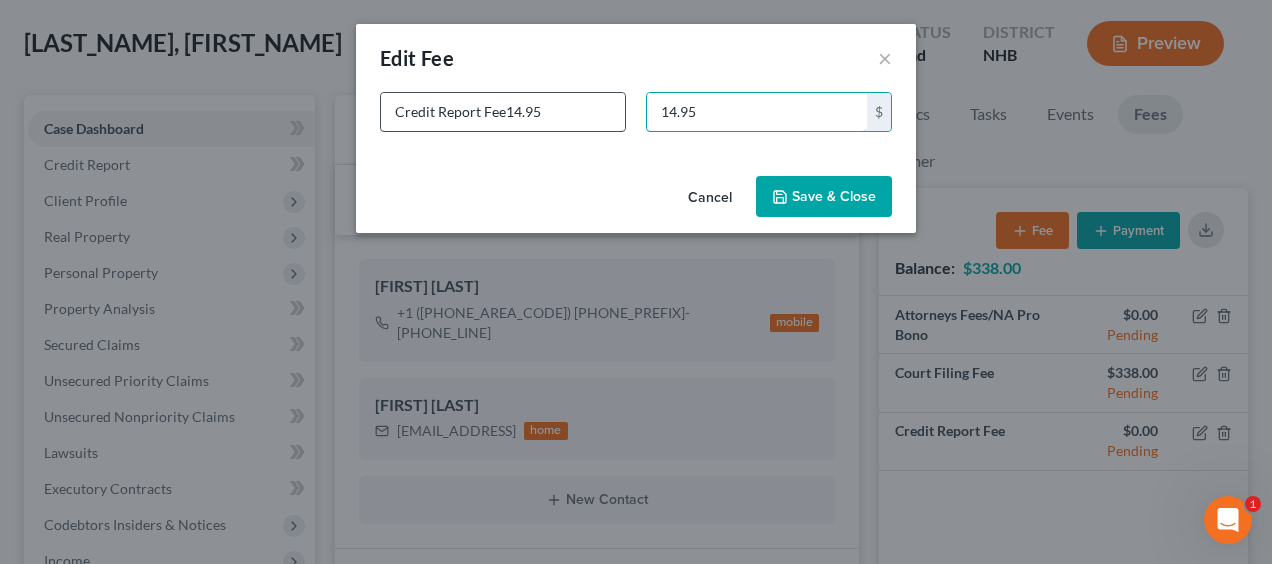 type on "14.95" 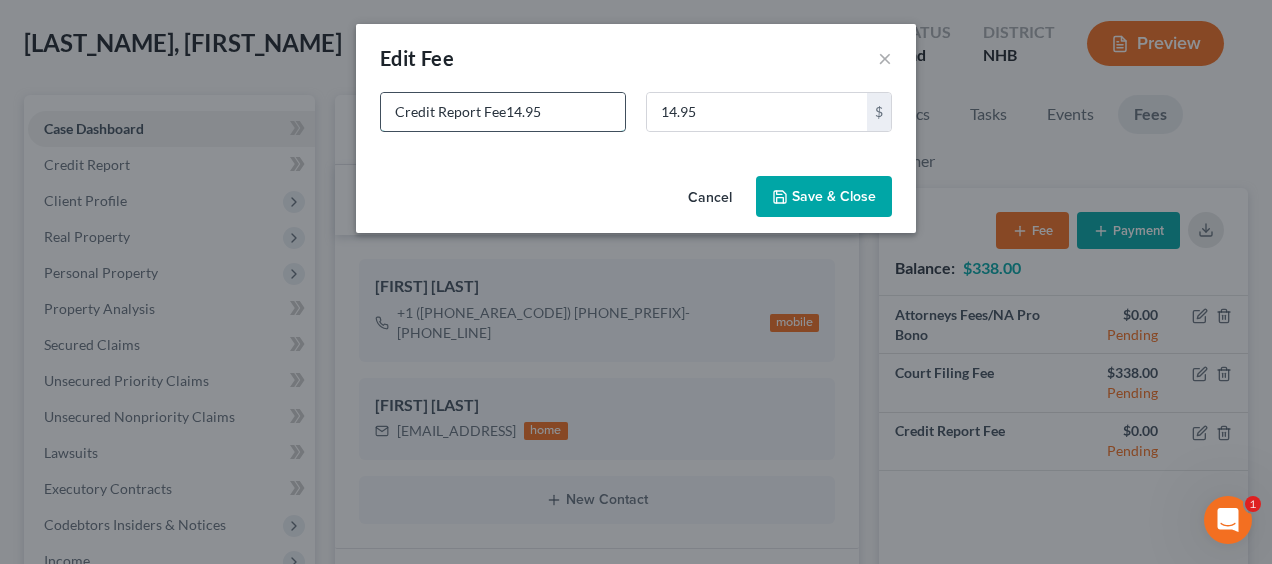 drag, startPoint x: 562, startPoint y: 116, endPoint x: 505, endPoint y: 114, distance: 57.035076 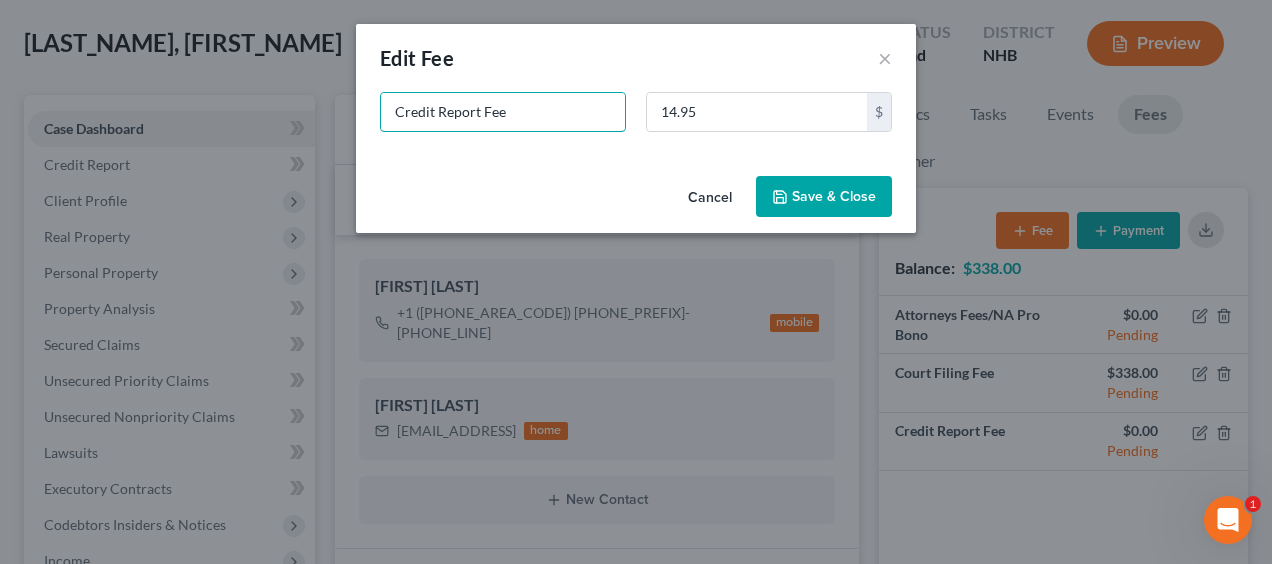 type on "Credit Report Fee" 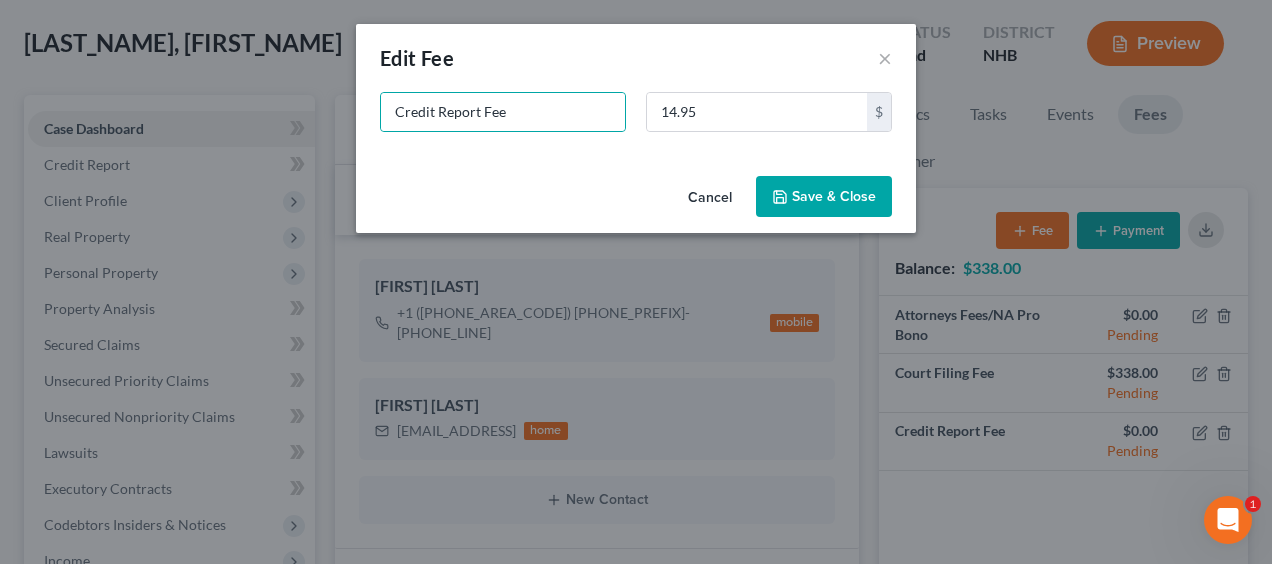 click on "Save & Close" at bounding box center (824, 197) 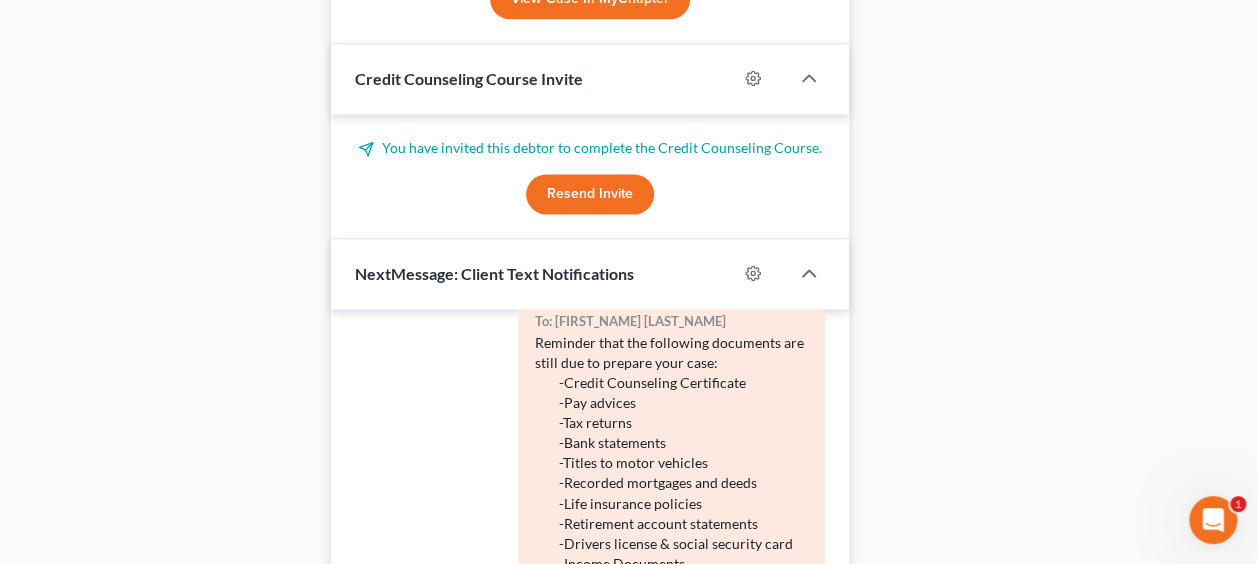 scroll, scrollTop: 1500, scrollLeft: 0, axis: vertical 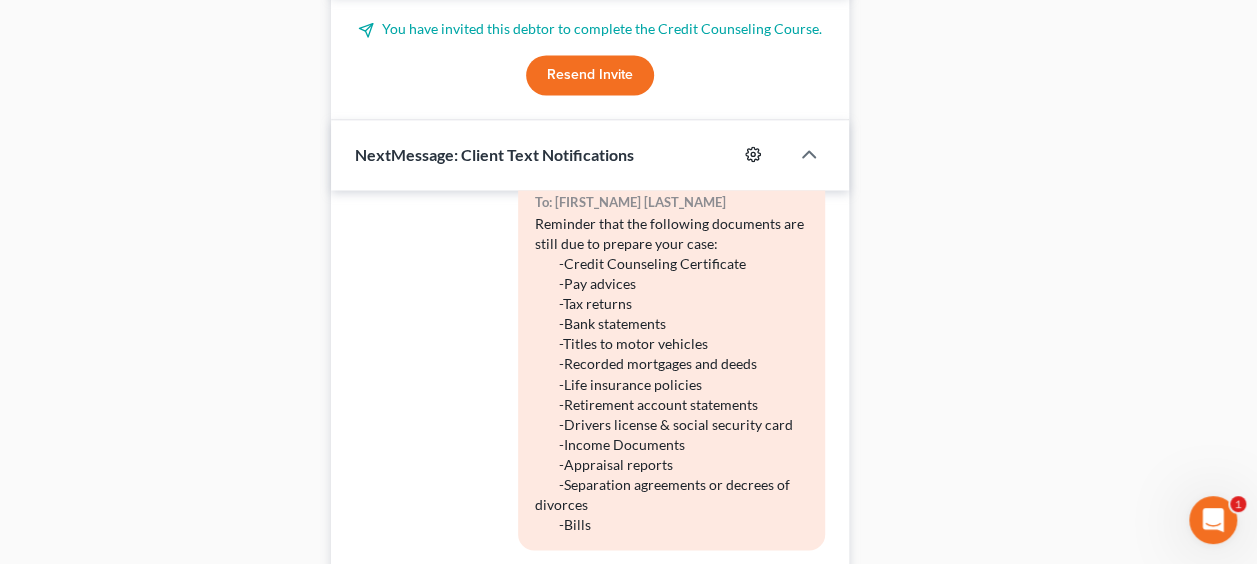 click 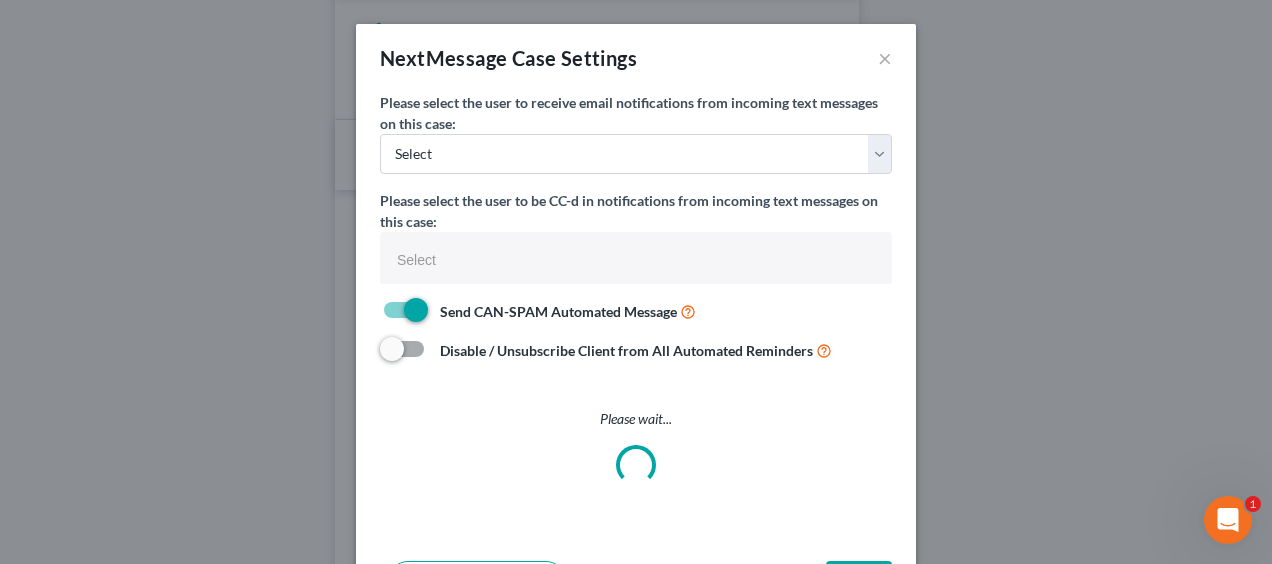 select 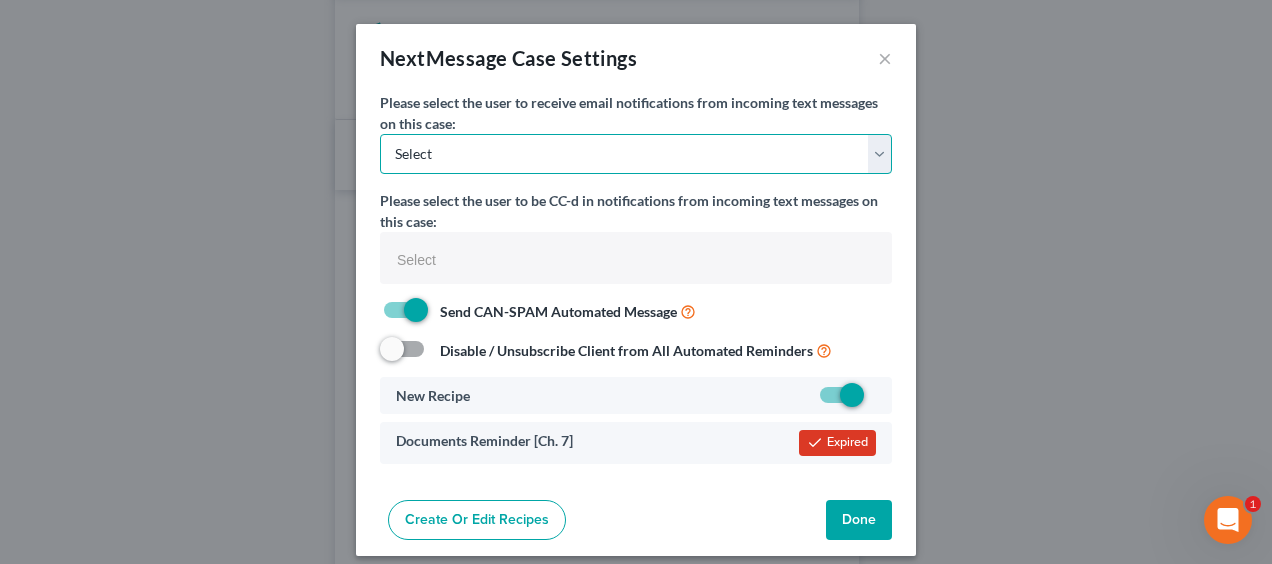 click on "[EMAIL_ADDRESS] [EMAIL_ADDRESS] Select" at bounding box center (636, 154) 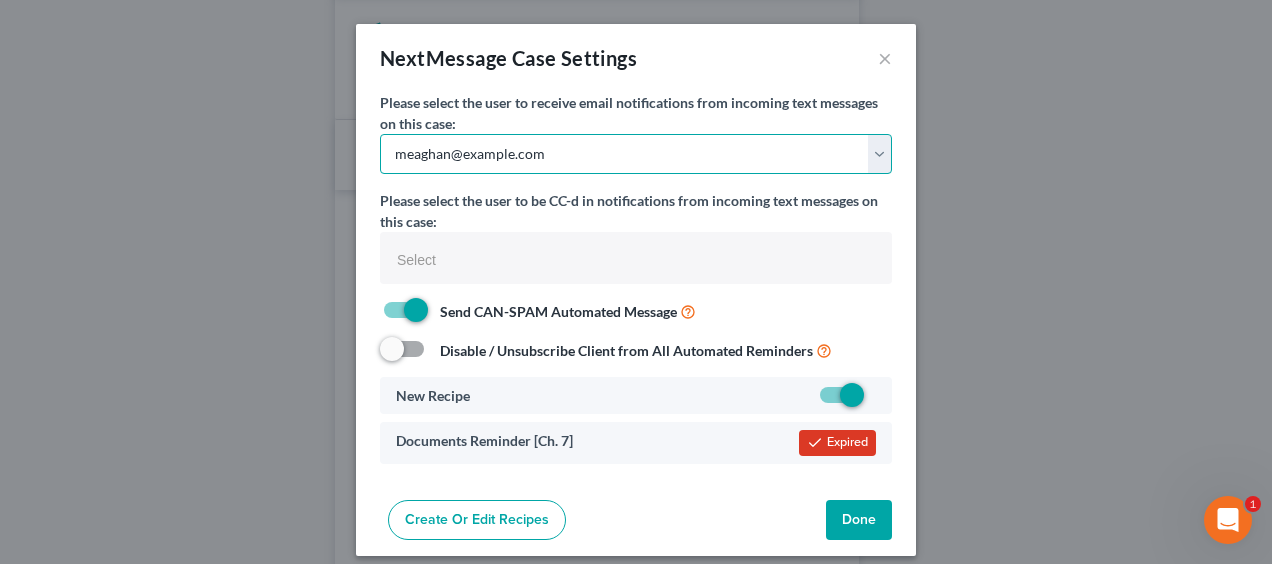 click on "[EMAIL_ADDRESS] [EMAIL_ADDRESS] Select" at bounding box center [636, 154] 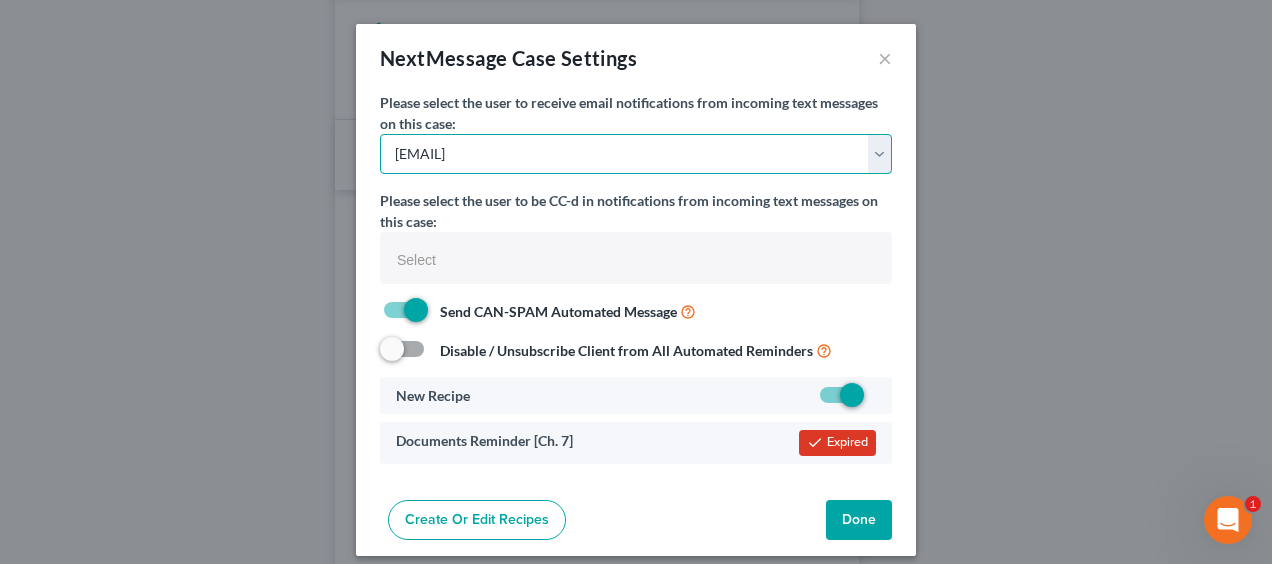 click on "[EMAIL_ADDRESS] [EMAIL_ADDRESS] Select" at bounding box center [636, 154] 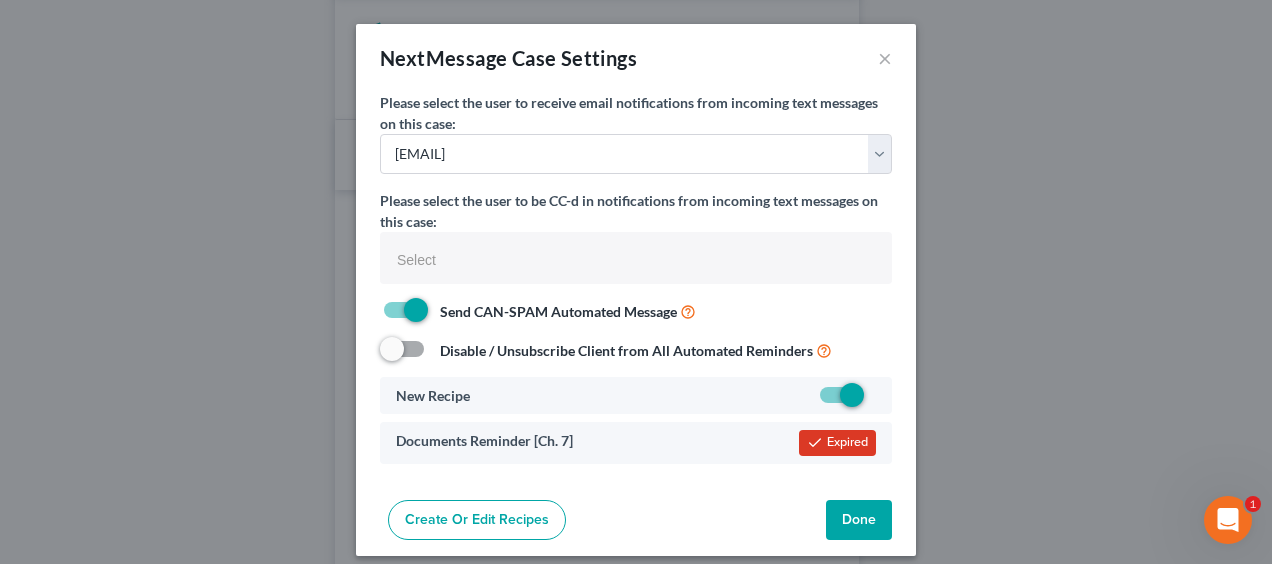 click on "Done" at bounding box center [859, 520] 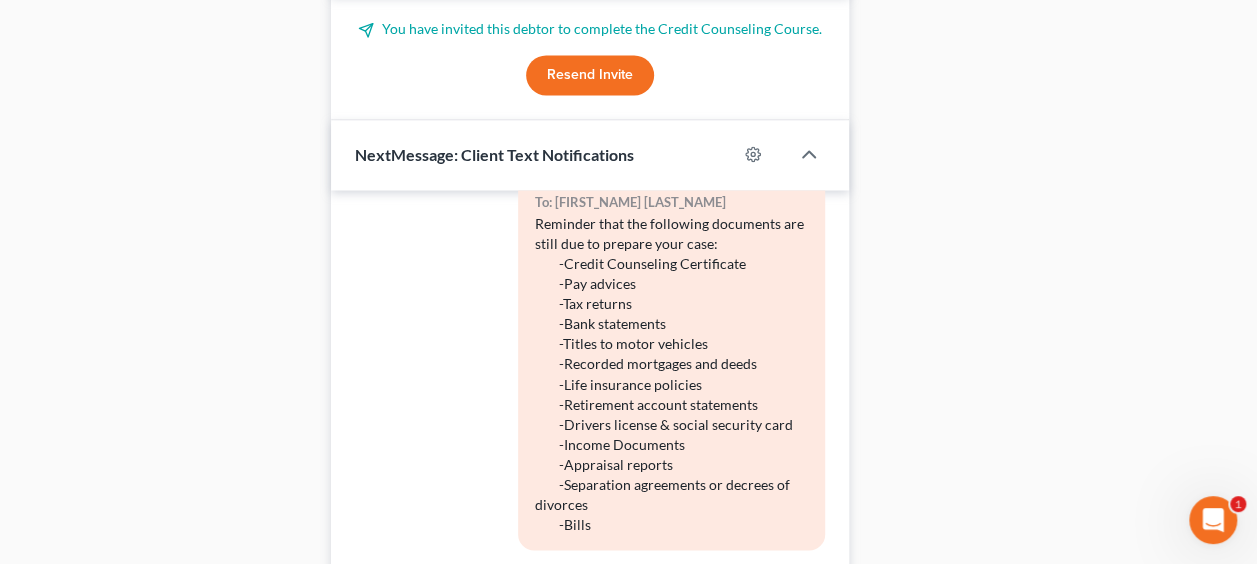 scroll, scrollTop: 1622, scrollLeft: 0, axis: vertical 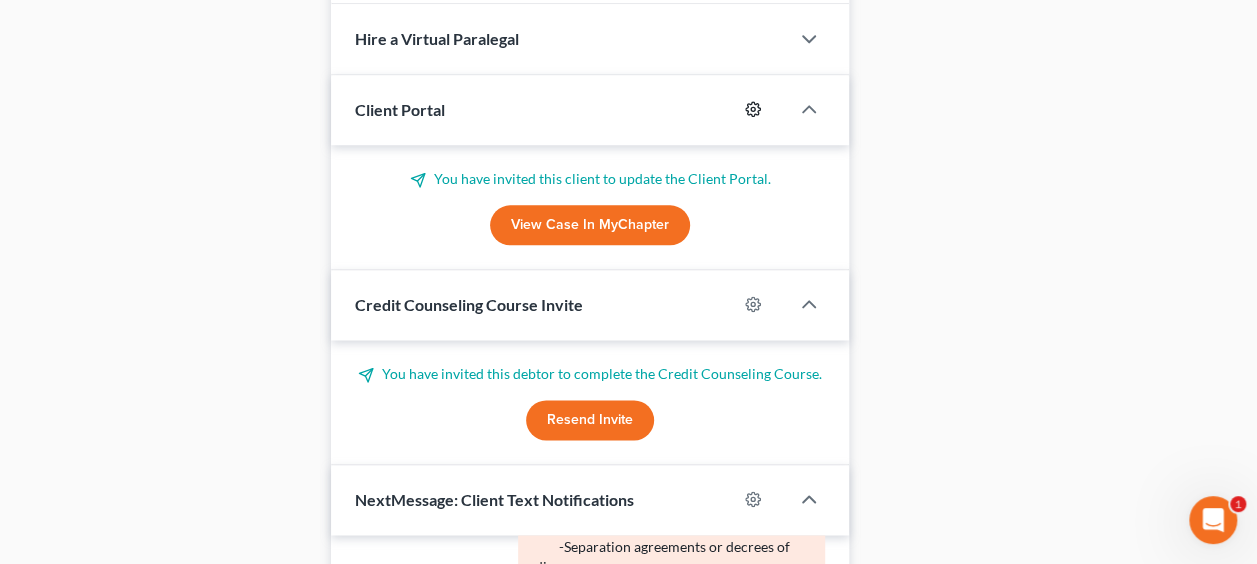 click 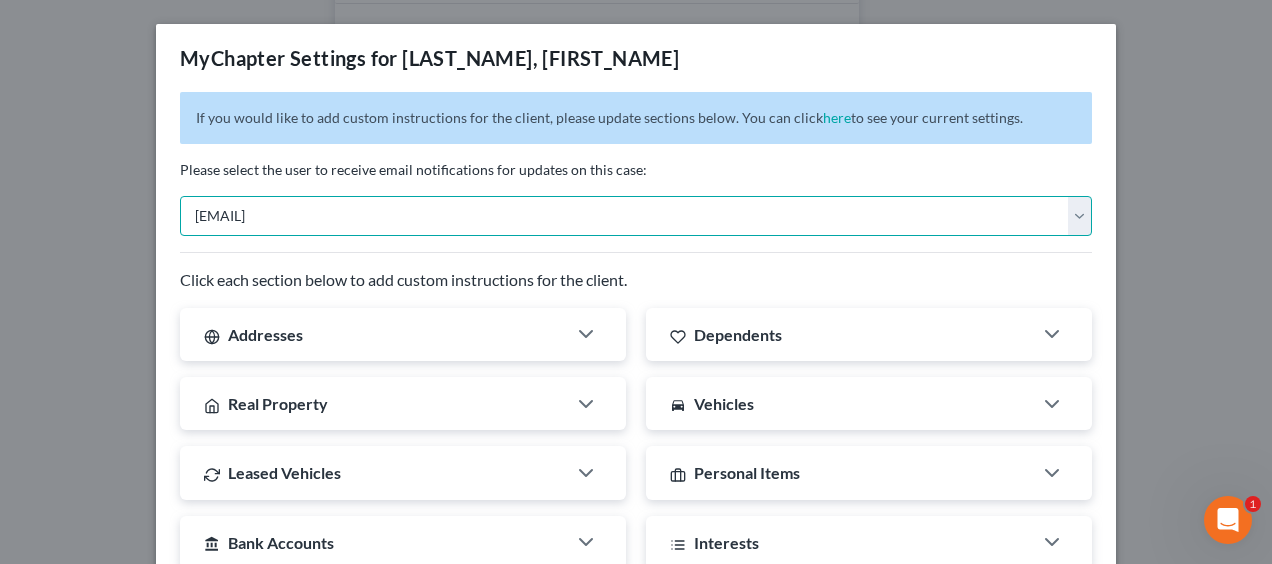 click on "Select [EMAIL] [EMAIL]" at bounding box center [636, 216] 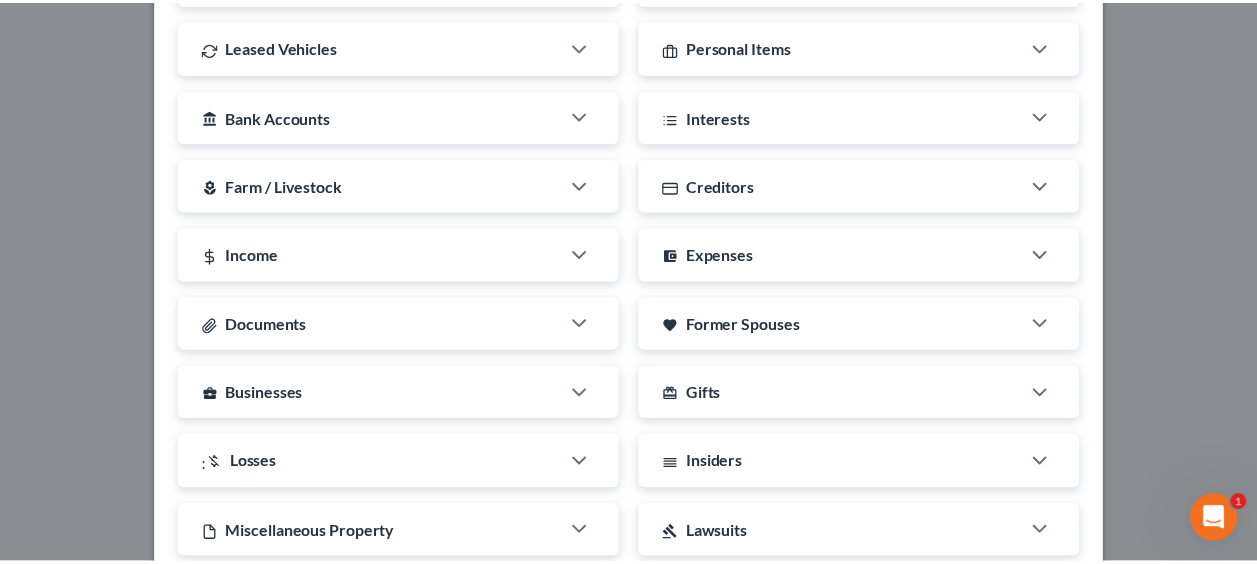scroll, scrollTop: 612, scrollLeft: 0, axis: vertical 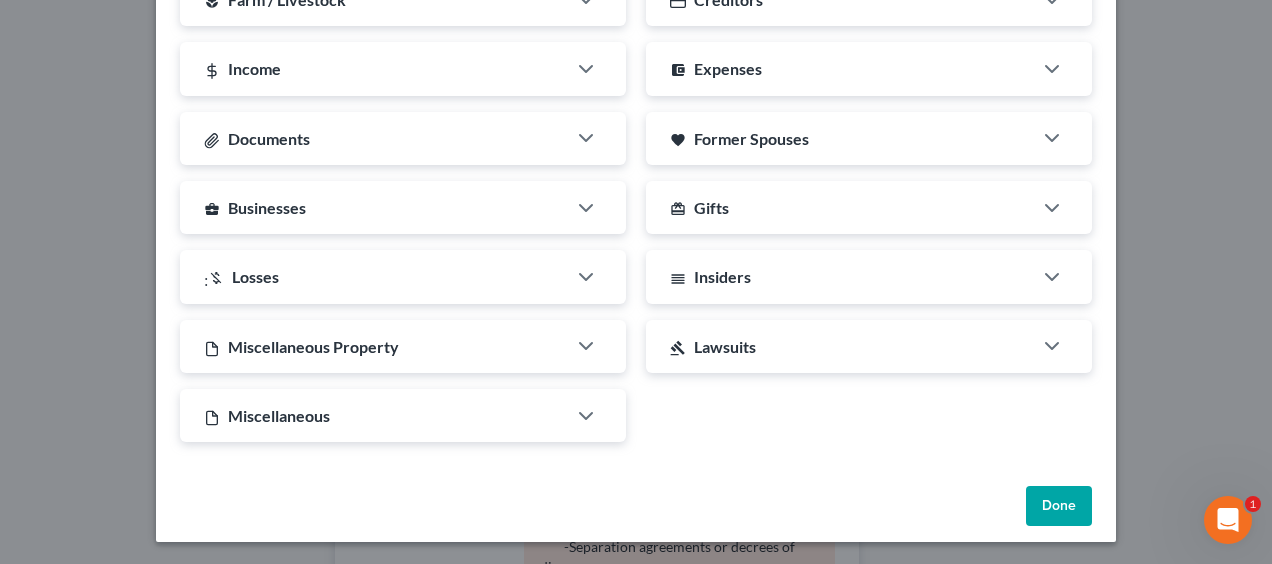 click on "Done" at bounding box center [1059, 506] 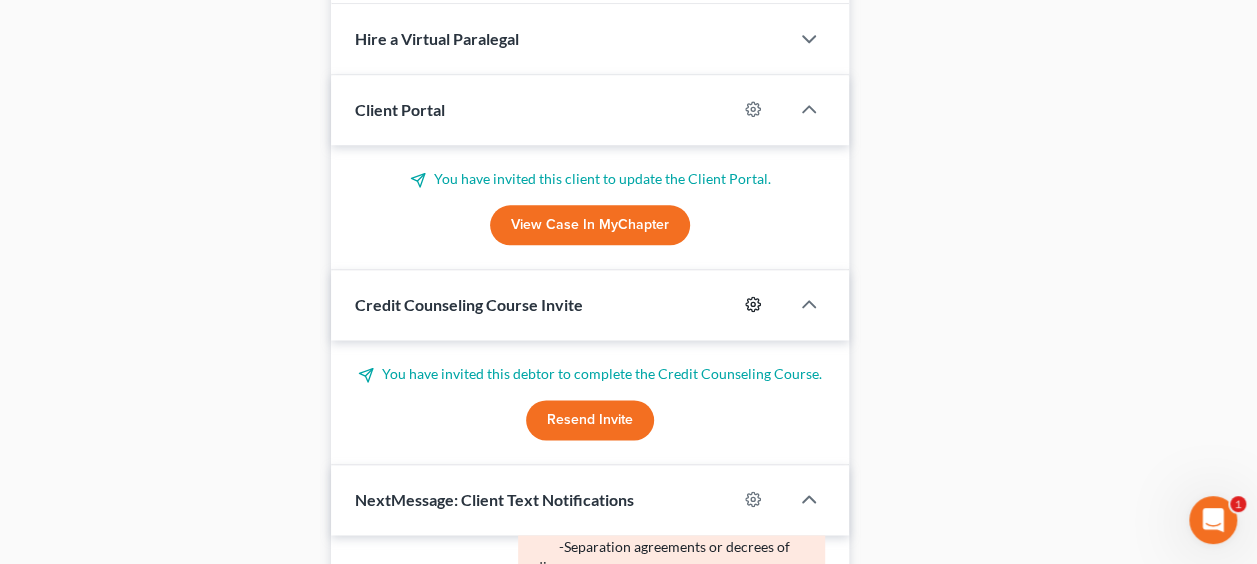 click 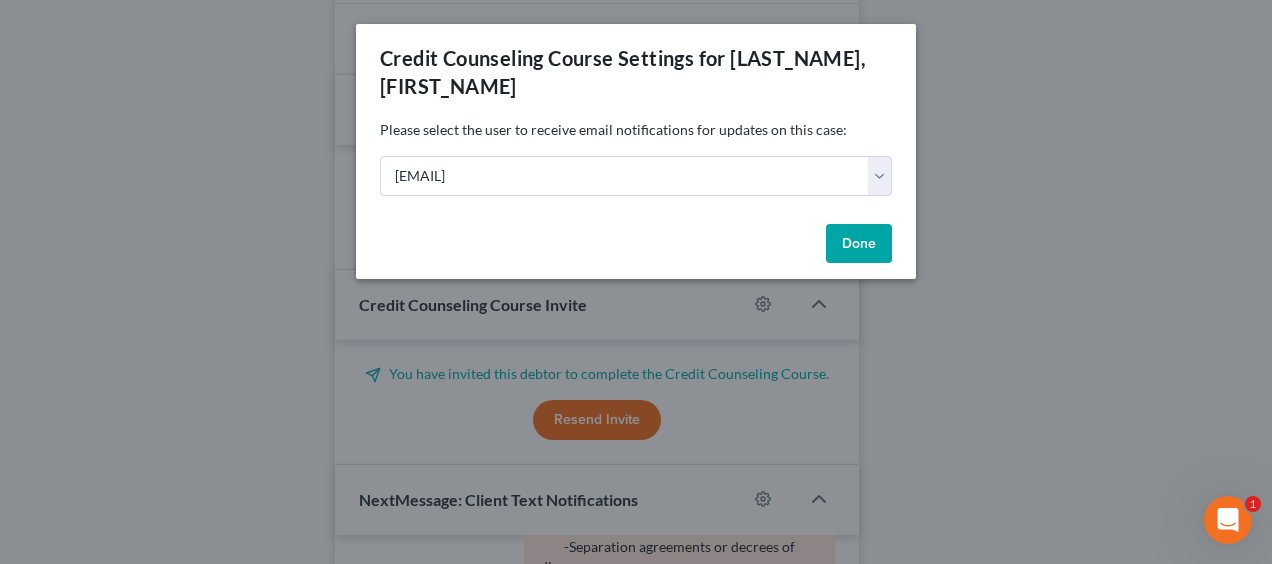 click on "Done" at bounding box center (859, 244) 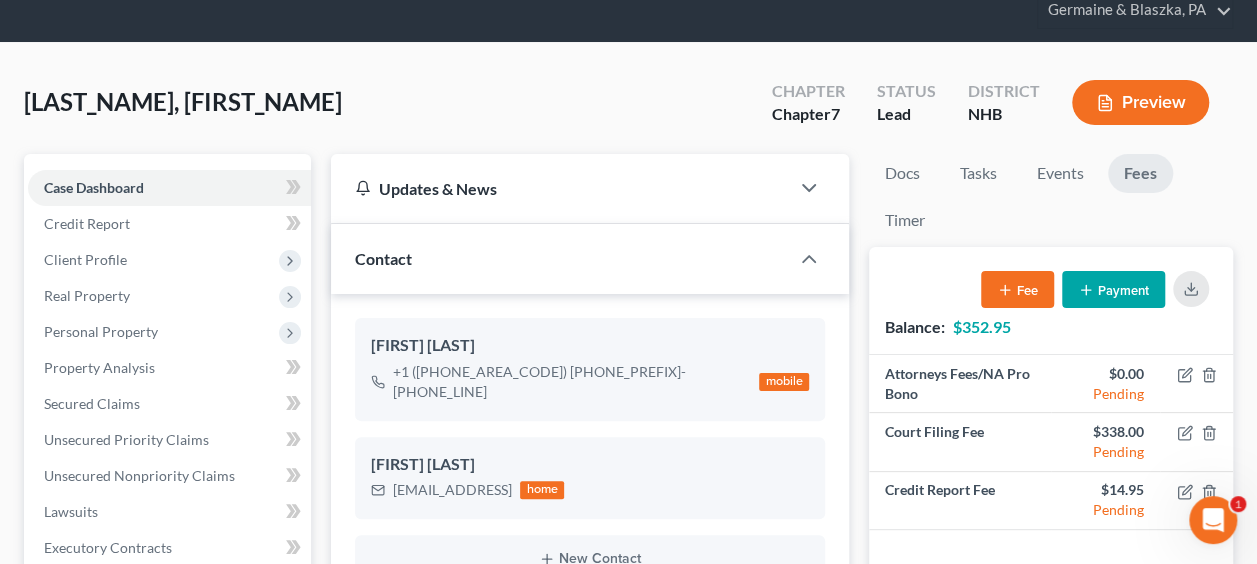 scroll, scrollTop: 68, scrollLeft: 0, axis: vertical 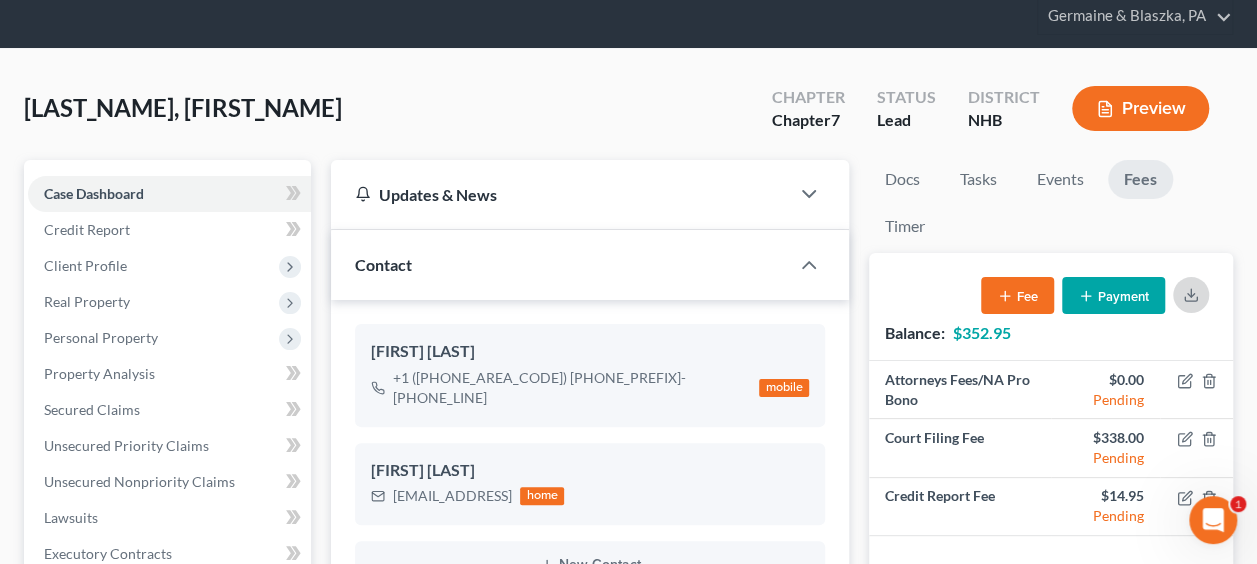 click 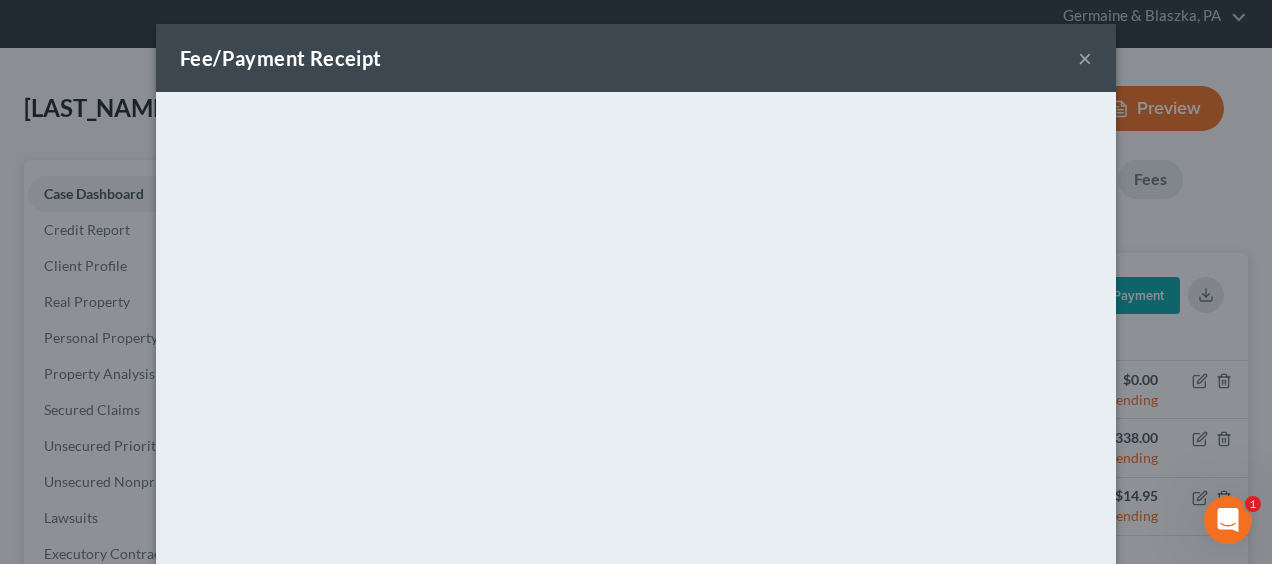 click on "×" at bounding box center [1085, 58] 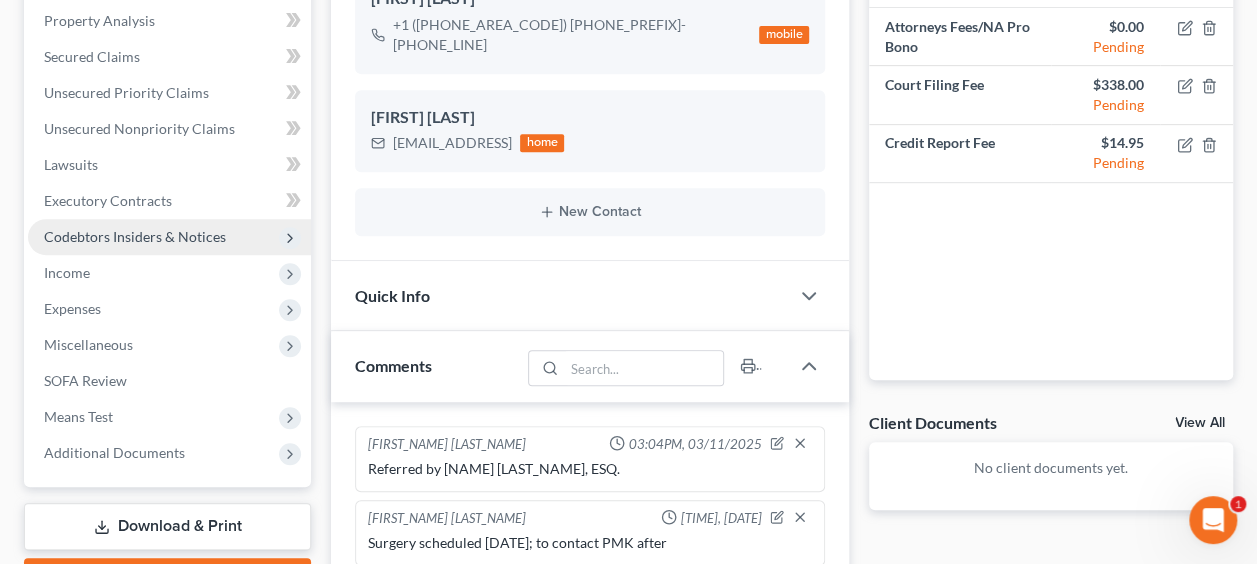 scroll, scrollTop: 568, scrollLeft: 0, axis: vertical 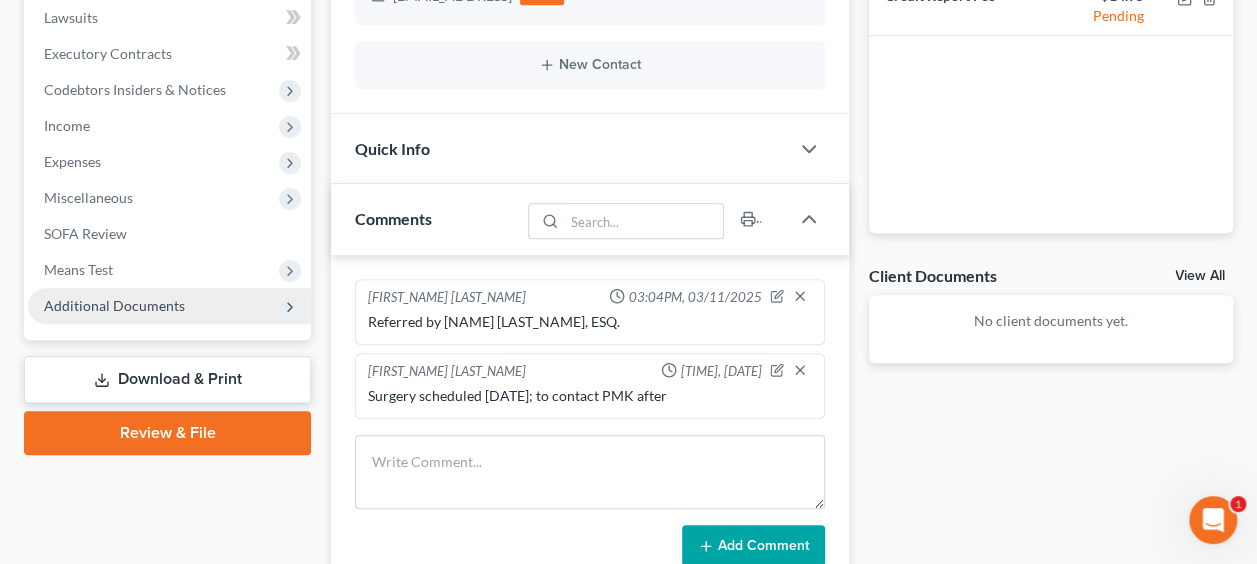 click on "Additional Documents" at bounding box center [169, 306] 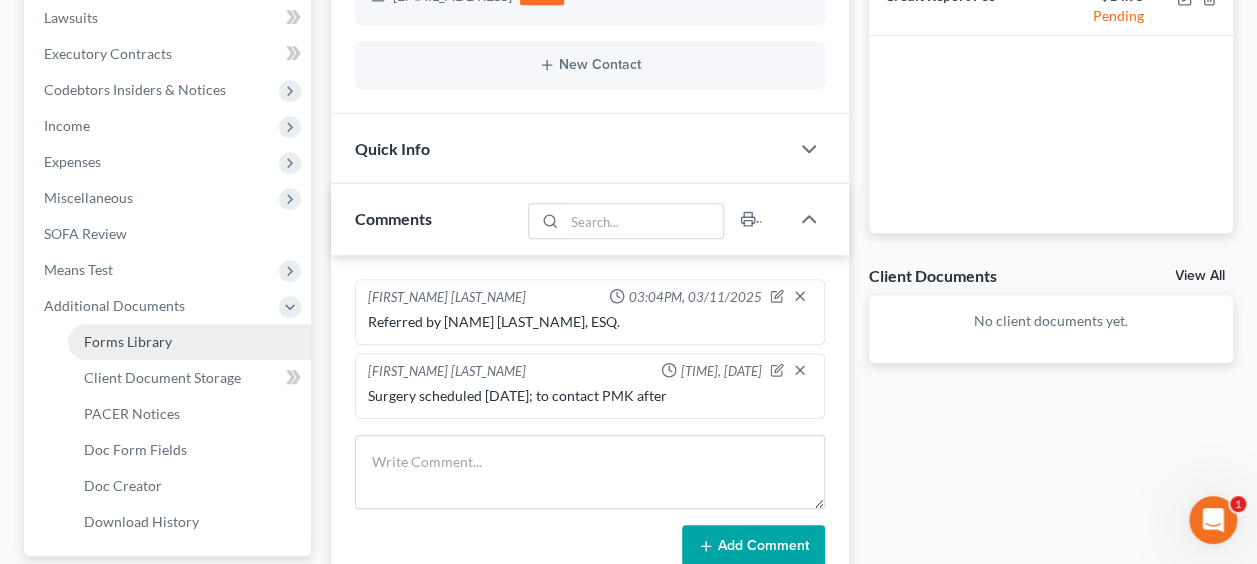 click on "Forms Library" at bounding box center [189, 342] 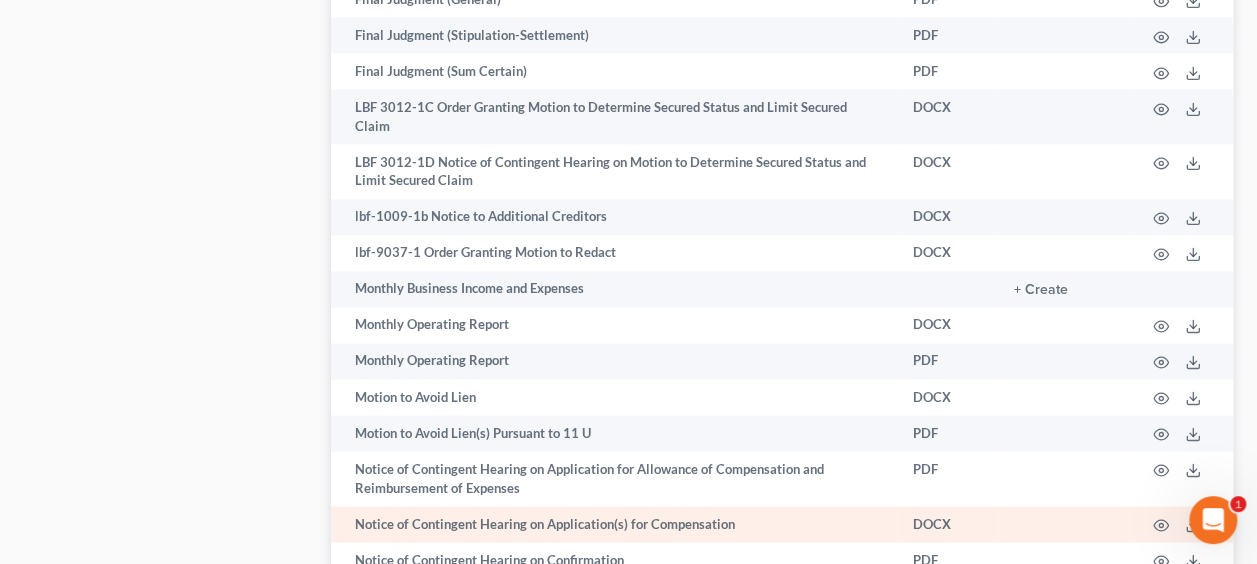 scroll, scrollTop: 1481, scrollLeft: 0, axis: vertical 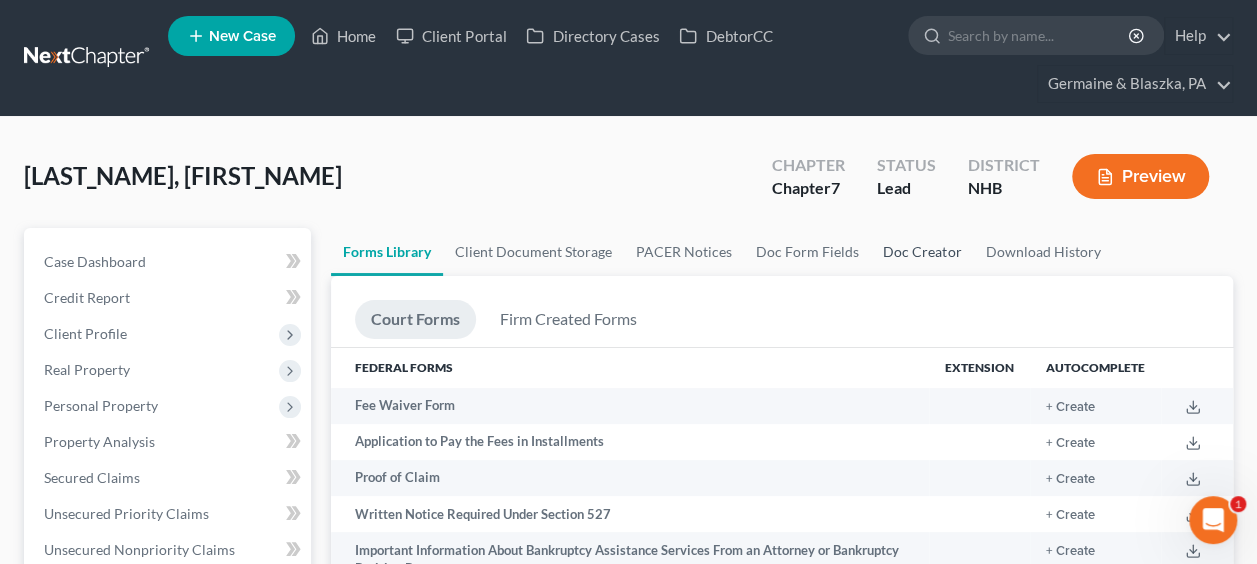 click on "Doc Creator" at bounding box center [922, 252] 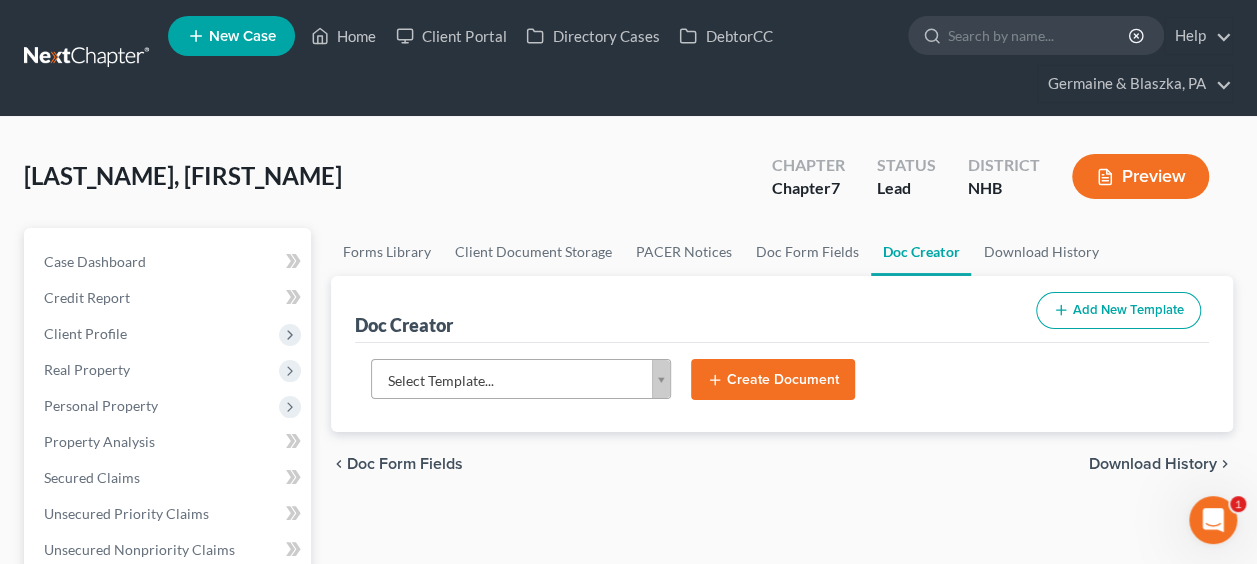 click on "Home New Case Client Portal Directory Cases DebtorCC Germaine & Blaszka, PA phil@example.com My Account Settings Plan + Billing Account Add-Ons Help Center Webinars Training Videos What's new Log out New Case Home Client Portal Directory Cases DebtorCC         - No Result - See all results Or Press Enter... Help Help Center Webinars Training Videos What's new Germaine & Blaszka, PA Germaine & Blaszka, PA phil@example.com My Account Settings Plan + Billing Account Add-Ons Log out 	 [LAST], [FIRST] Upgraded Chapter Chapter  7 Status Lead District NHB Preview Petition Navigation
Case Dashboard
Payments
Invoices
Payments" at bounding box center [628, 657] 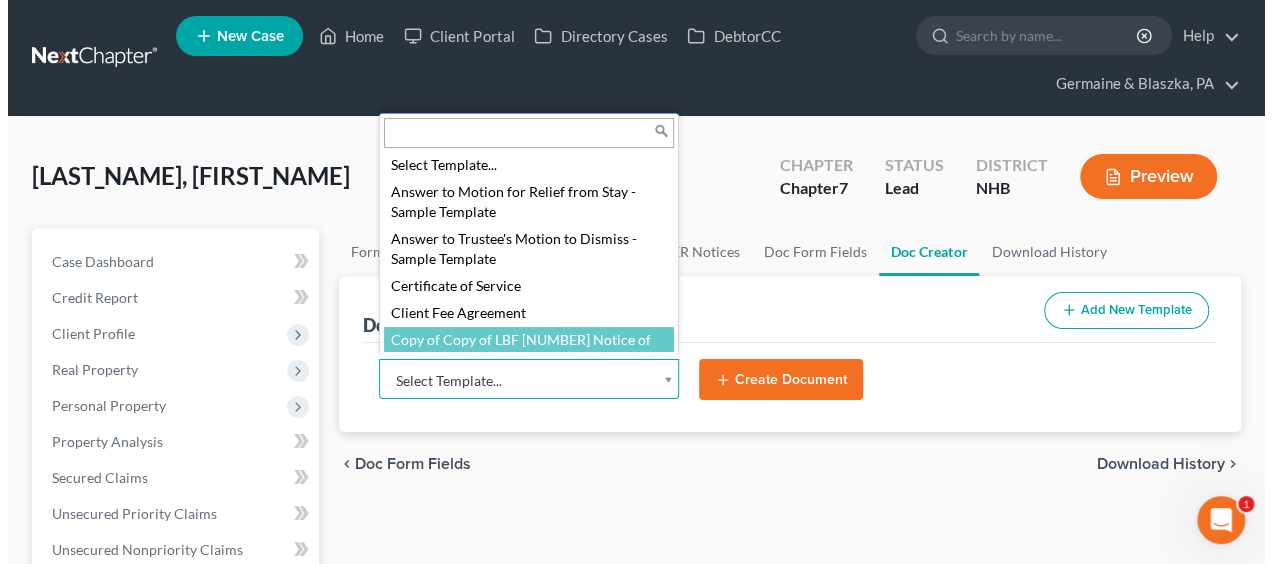 scroll, scrollTop: 34, scrollLeft: 0, axis: vertical 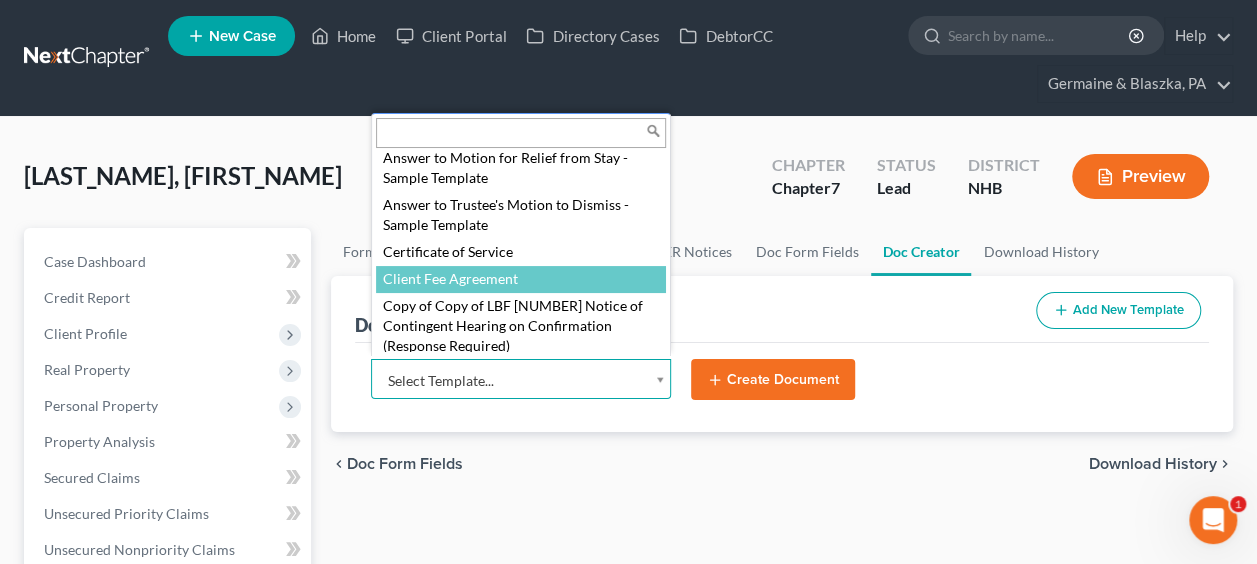 select on "104203" 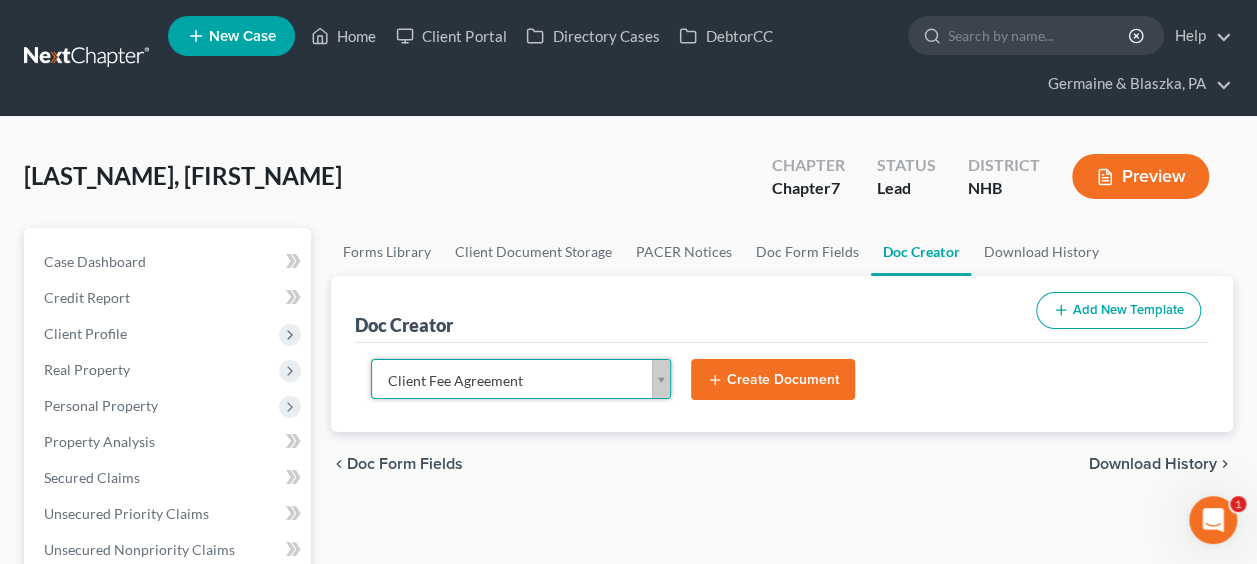 click on "Create Document" at bounding box center [773, 380] 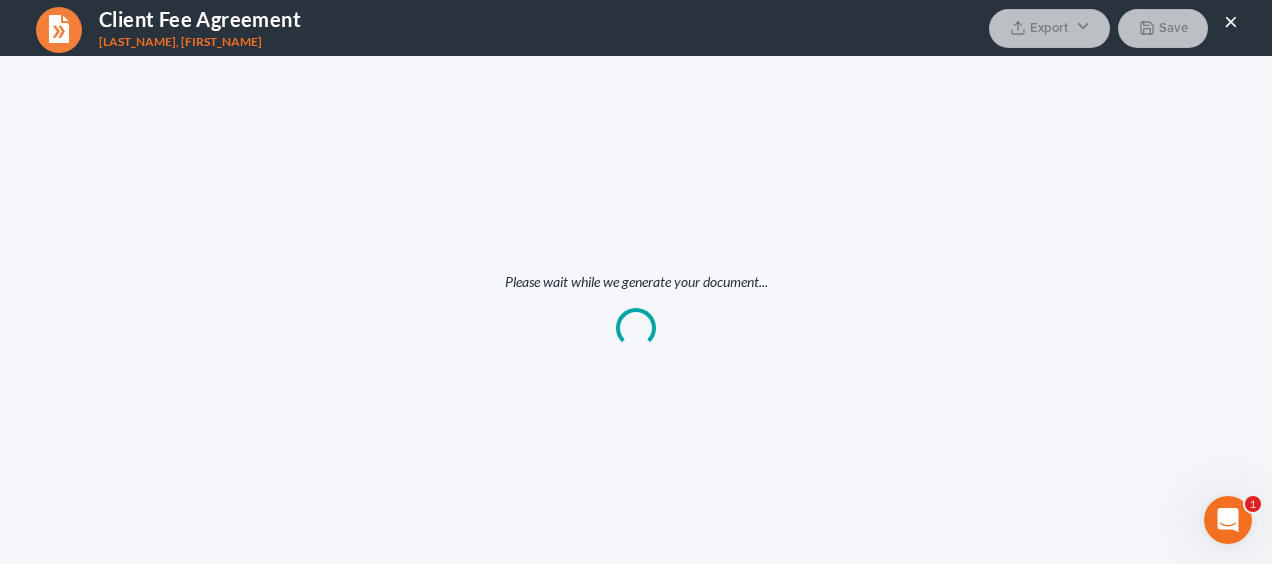 scroll, scrollTop: 0, scrollLeft: 0, axis: both 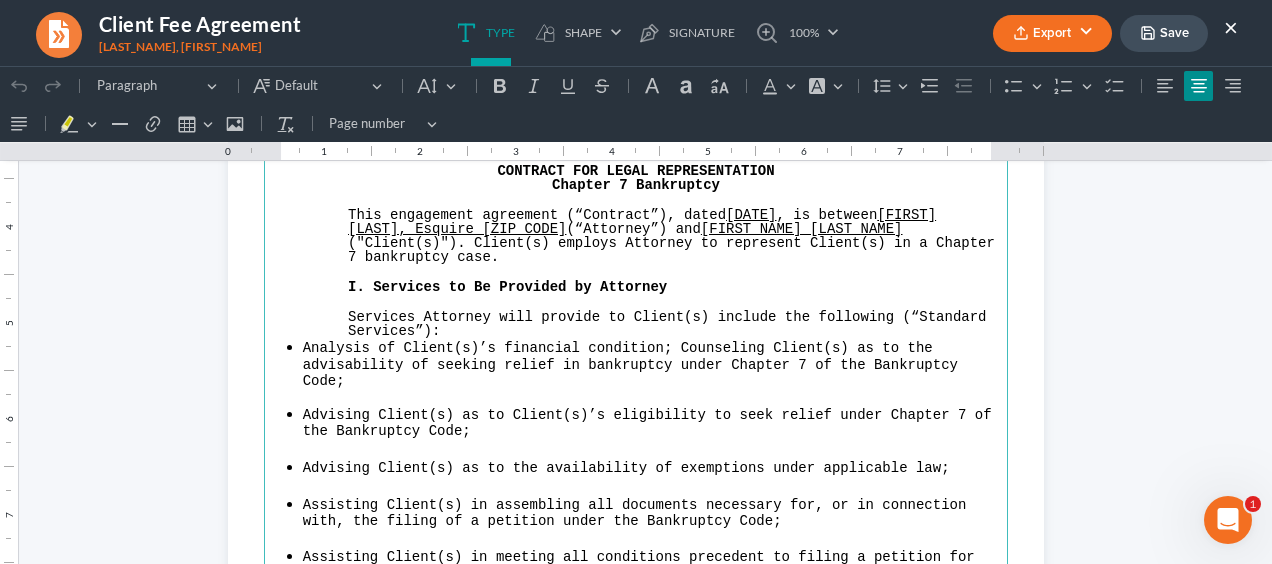 click on "Export" at bounding box center (1052, 33) 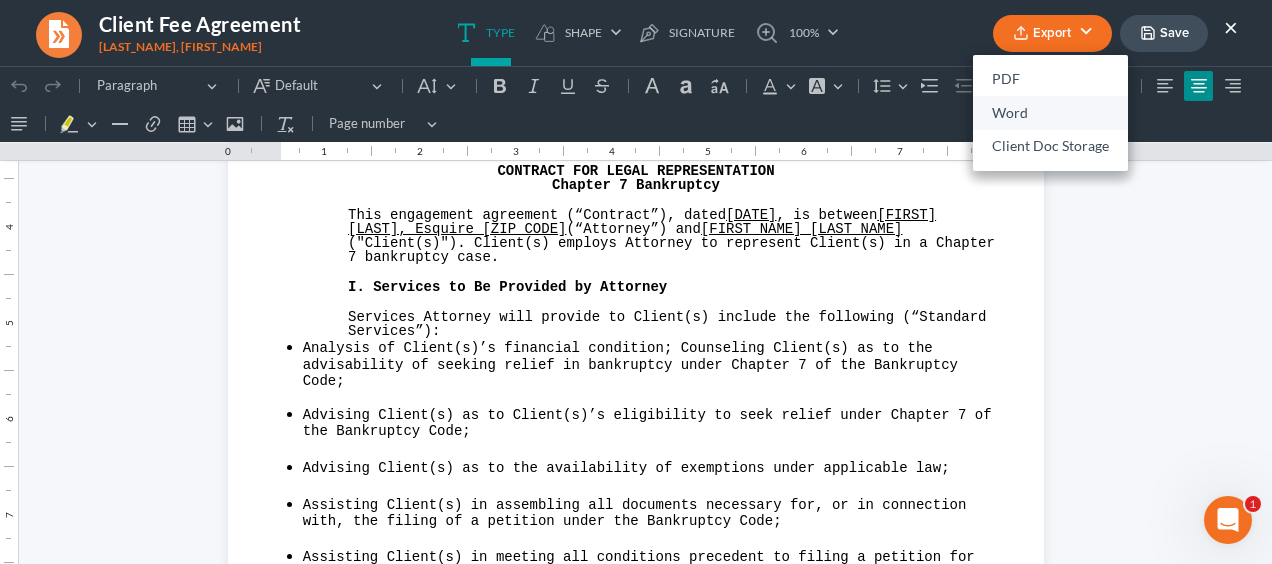 click on "Word" at bounding box center (1050, 113) 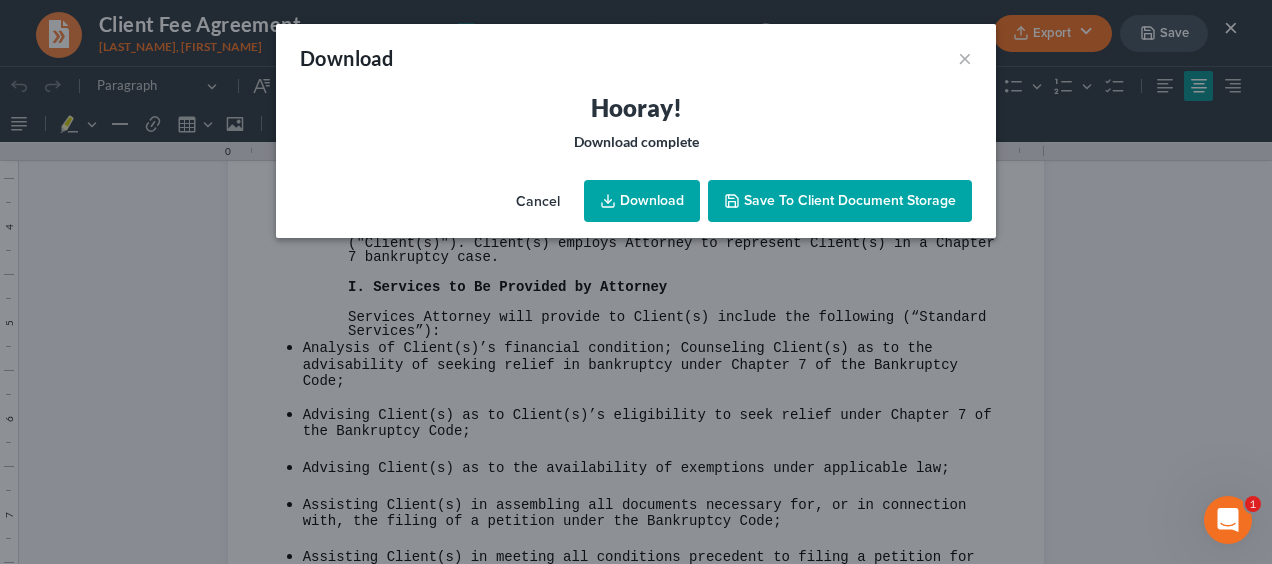 click on "Download" at bounding box center (642, 201) 